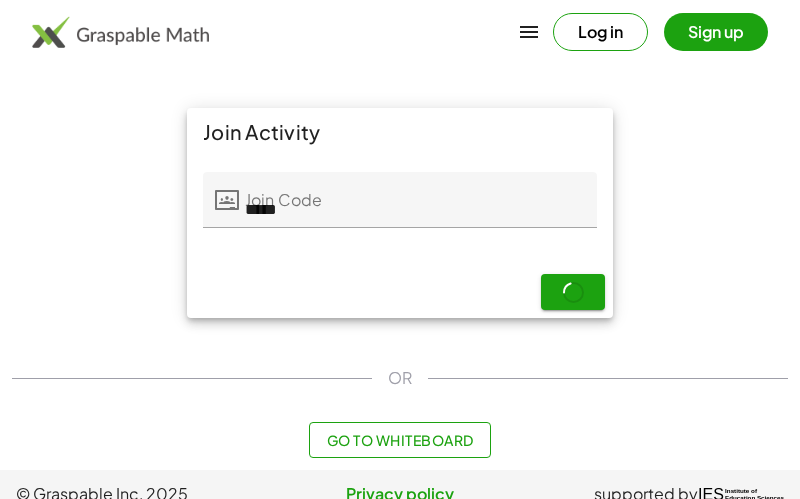 scroll, scrollTop: 0, scrollLeft: 0, axis: both 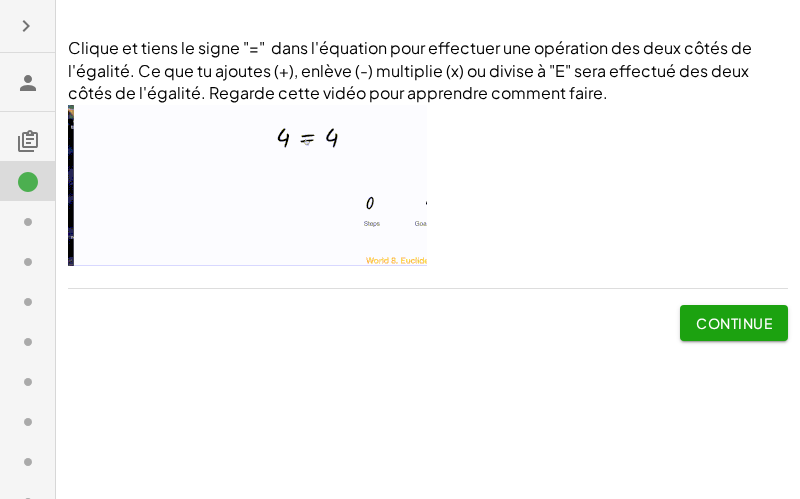 click on "Continue" 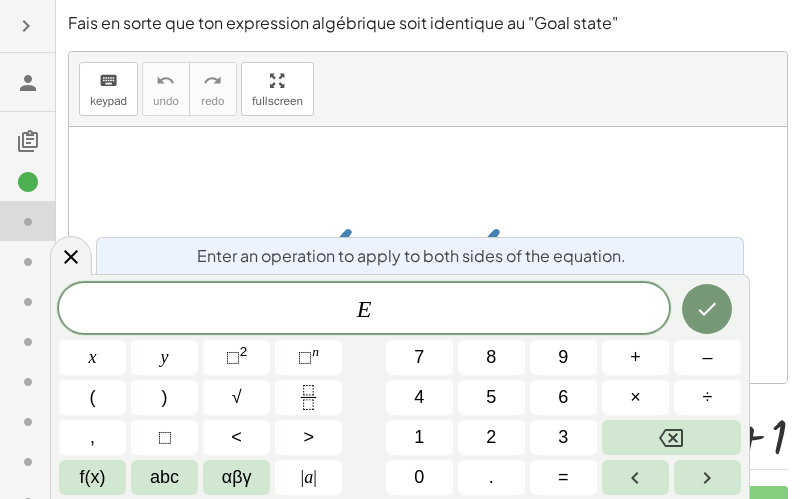 click on "E" at bounding box center [364, 310] 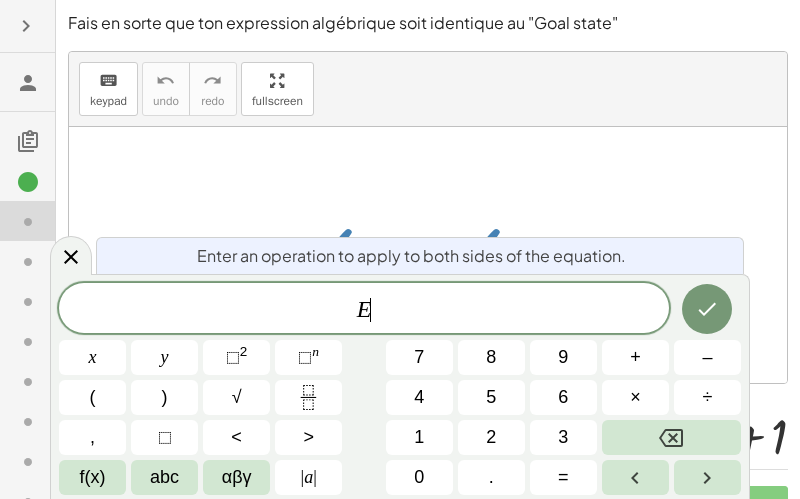 click on "+" at bounding box center (635, 357) 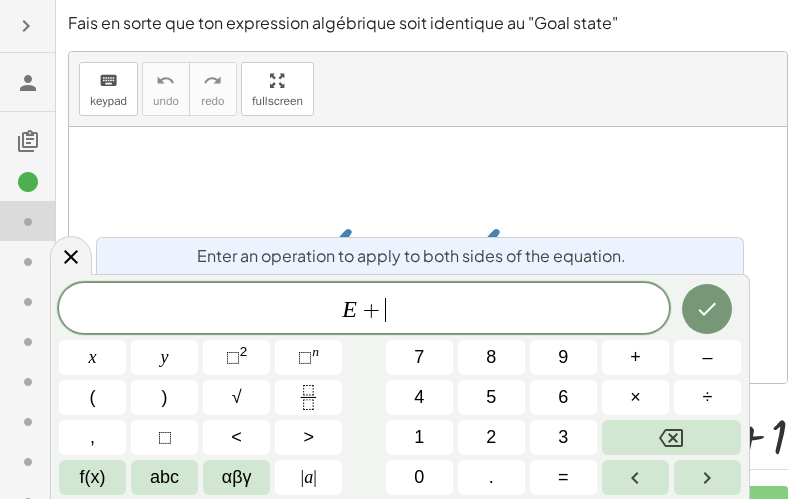 click on "1" at bounding box center (419, 437) 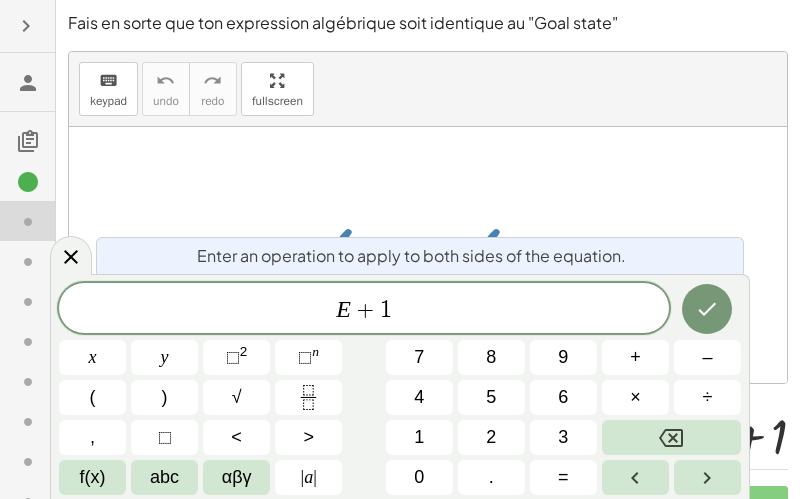 click 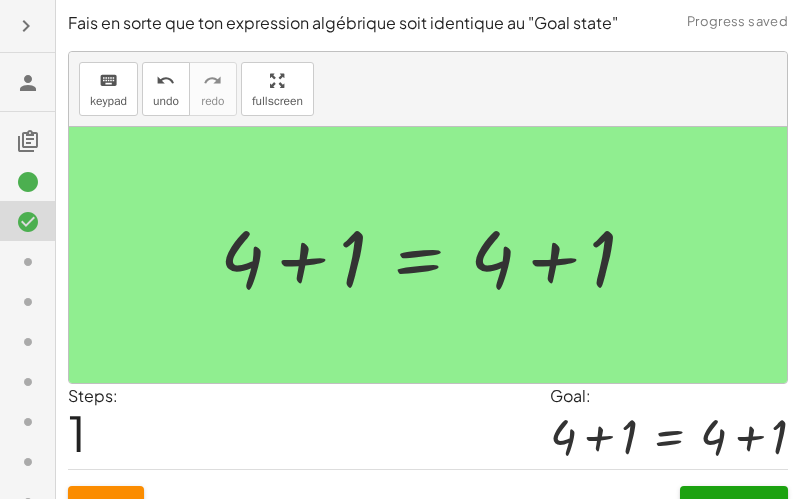 click 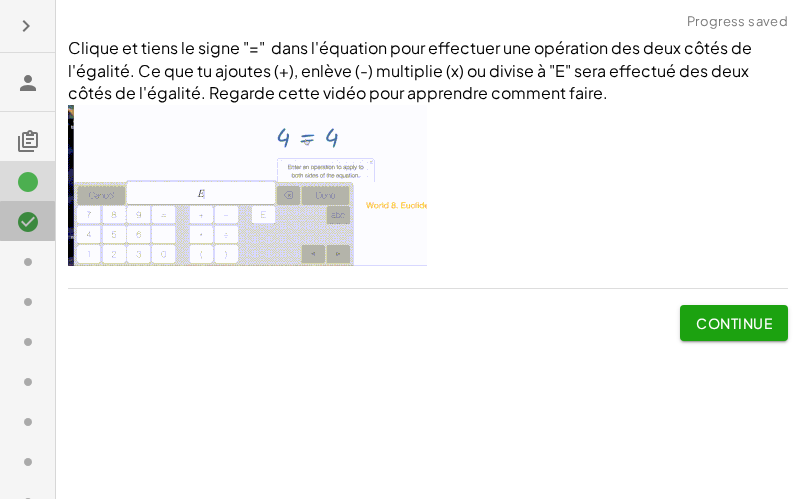 click 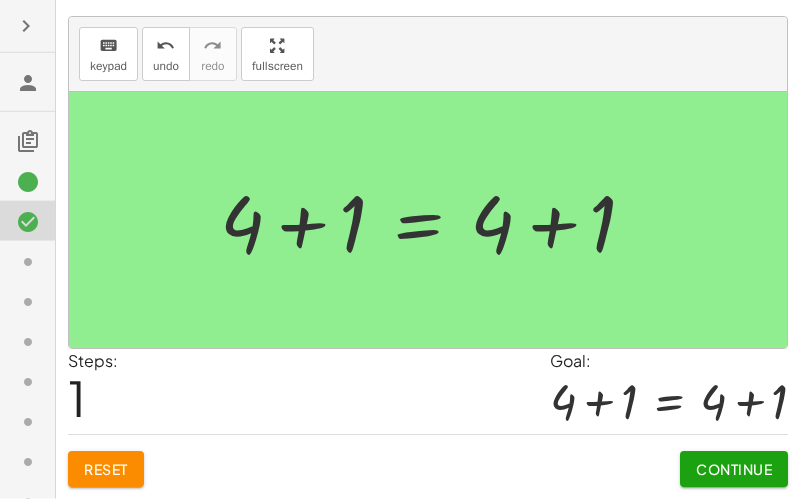 scroll, scrollTop: 69, scrollLeft: 0, axis: vertical 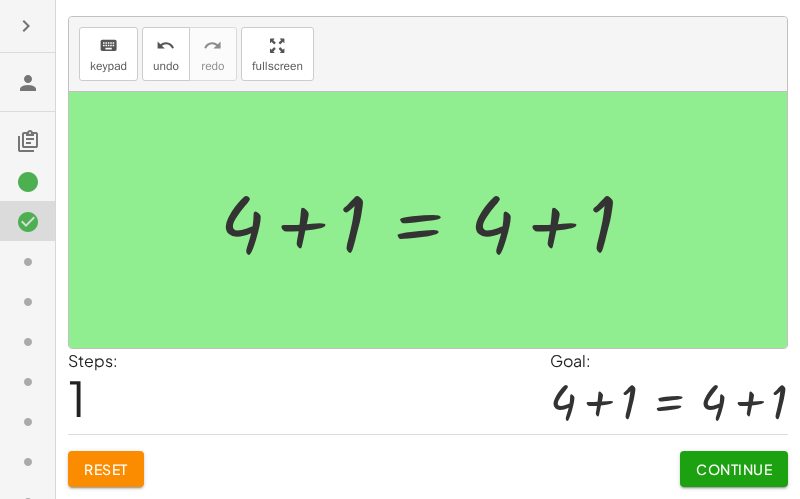 click on "Continue" 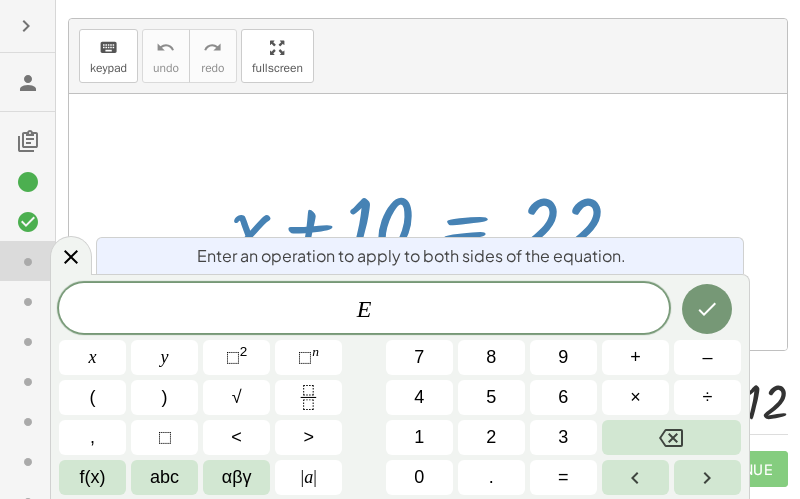 click on "–" at bounding box center [707, 357] 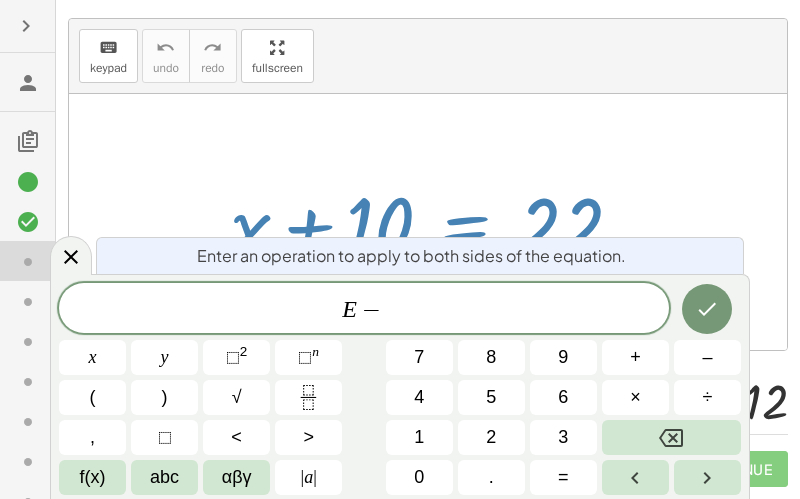 click on "1" at bounding box center (419, 437) 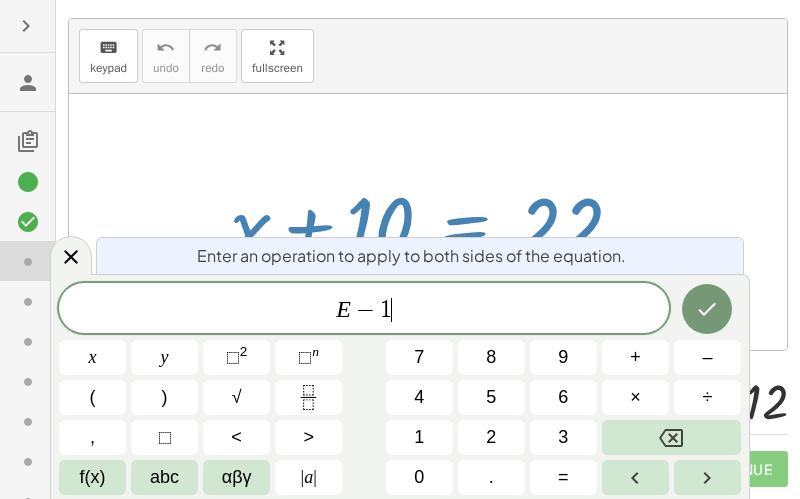 click on "0" at bounding box center (419, 477) 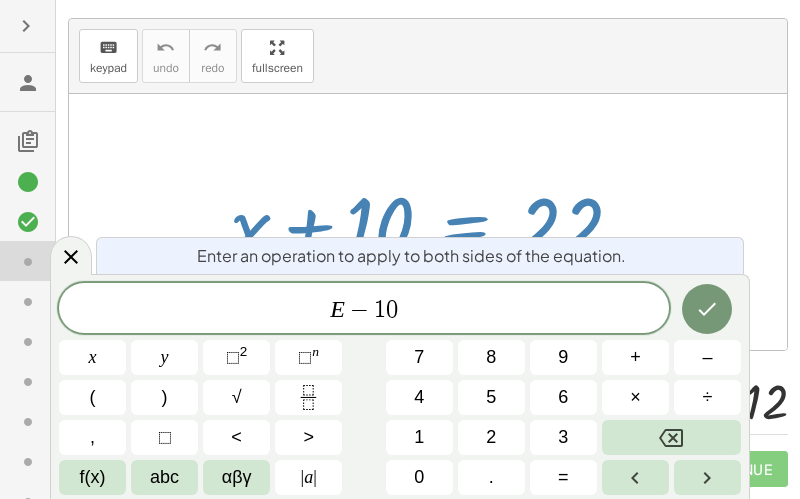 click 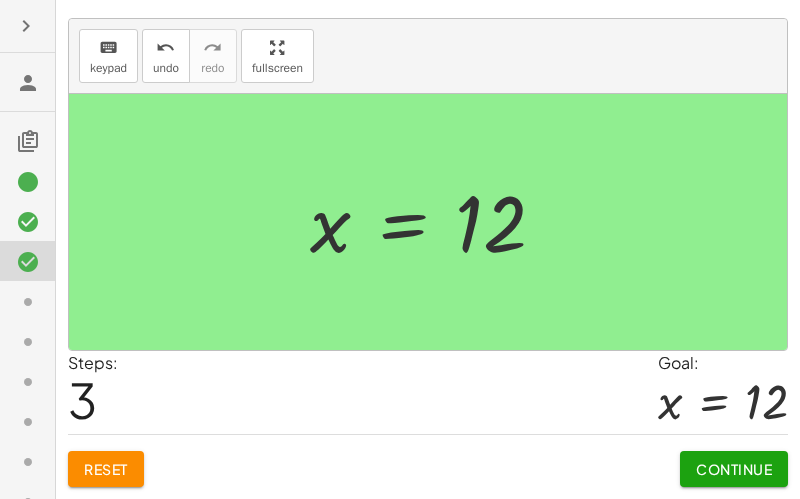click on "Continue" 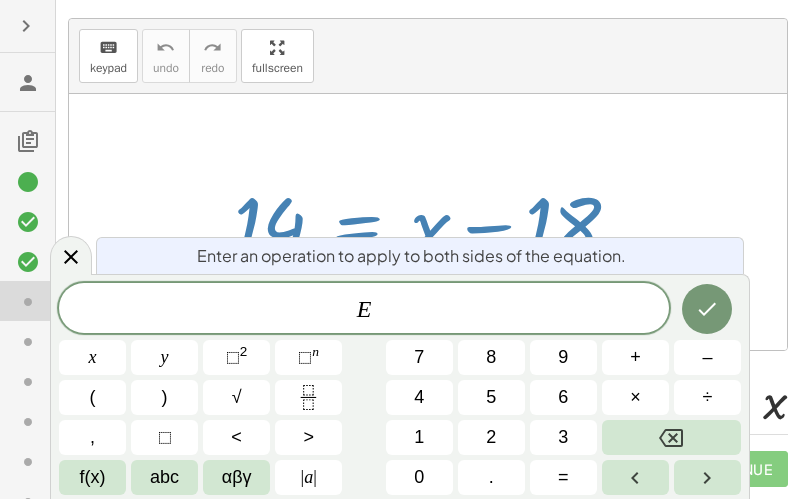 click on "+" at bounding box center [635, 357] 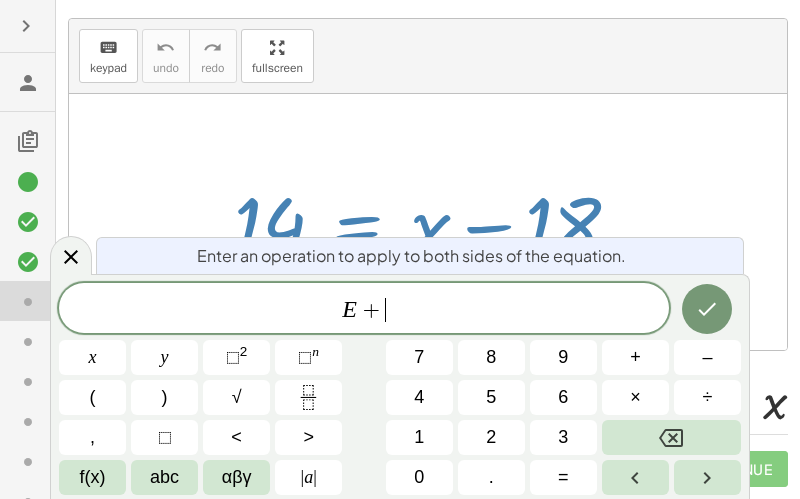 click on "1" at bounding box center (419, 437) 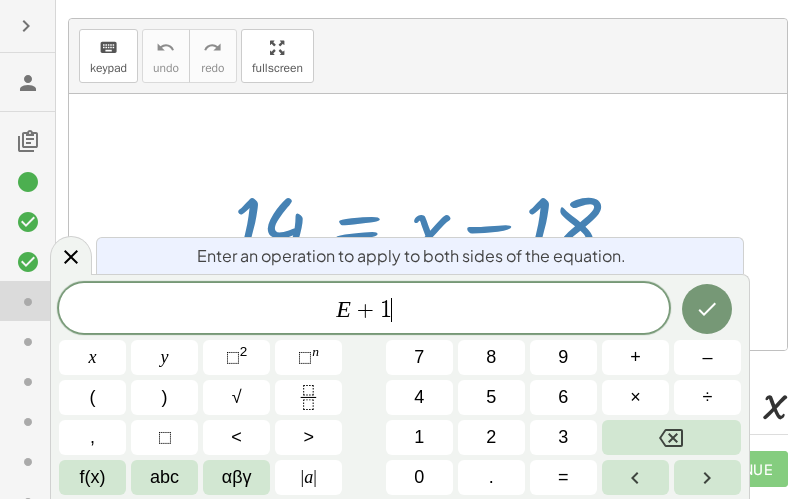 click on "8" at bounding box center (491, 357) 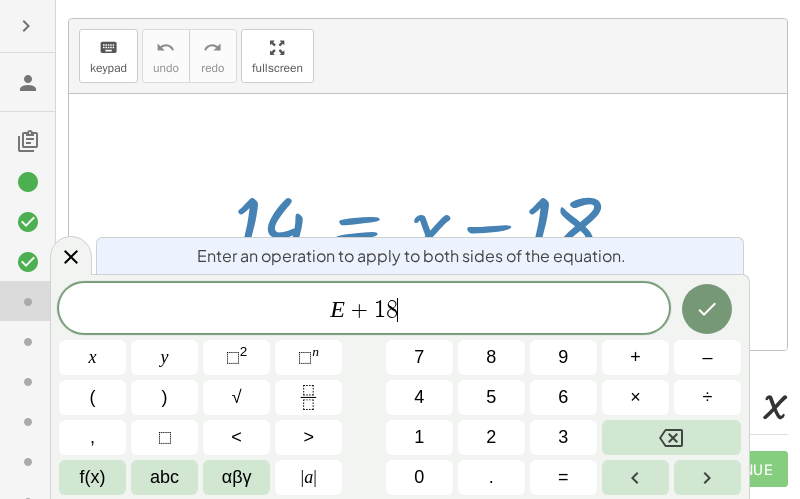 click 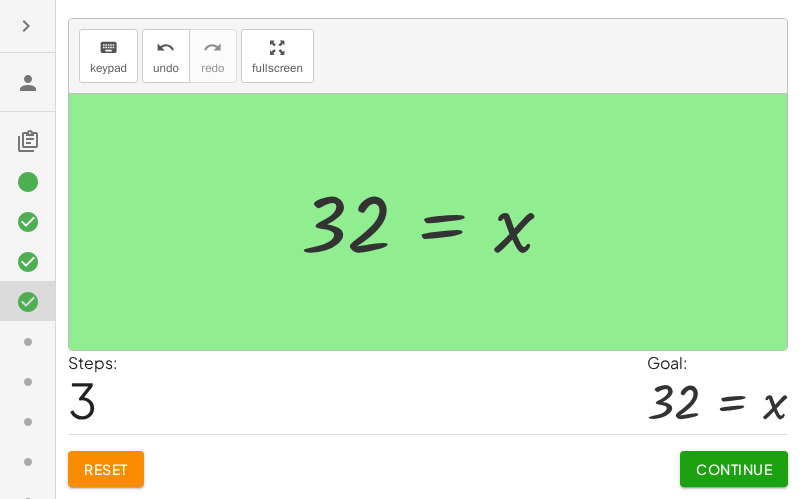 click on "Continue" 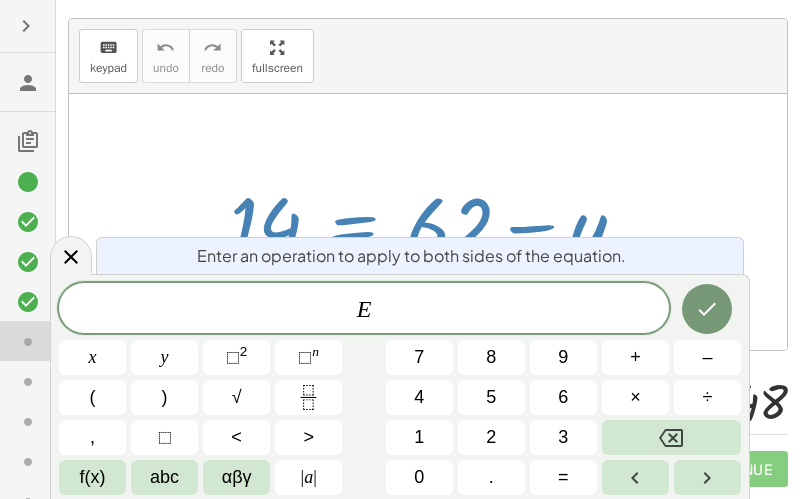 click on "–" at bounding box center (707, 357) 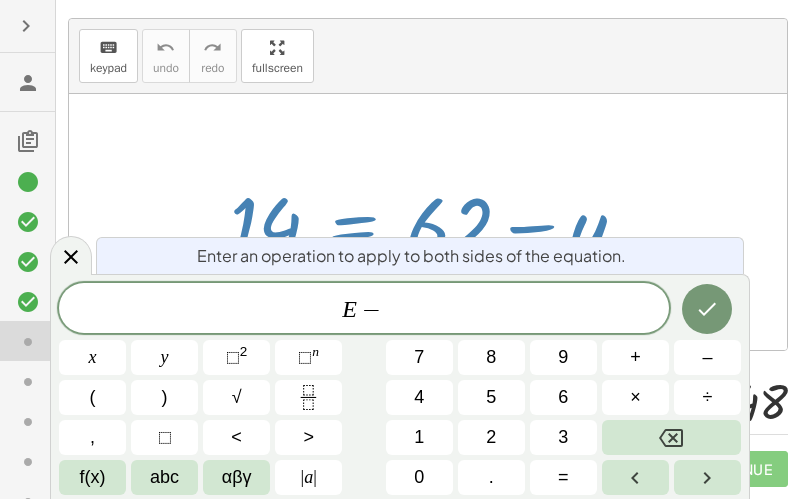 click on "6" at bounding box center (563, 397) 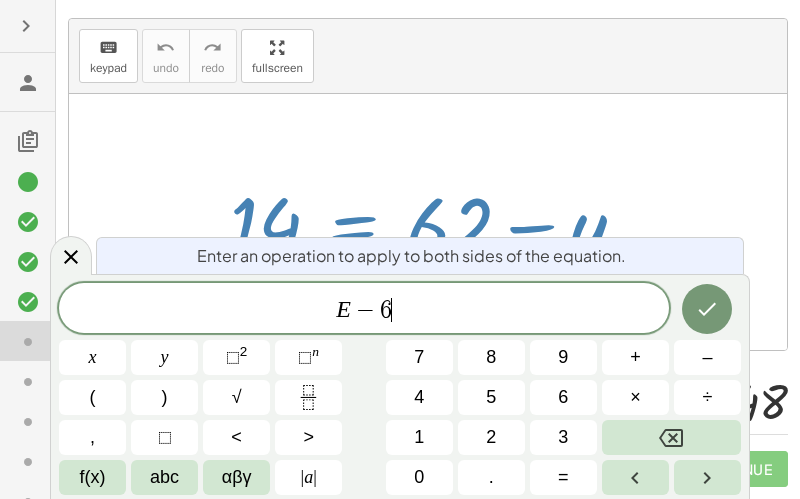 click on "2" at bounding box center (491, 437) 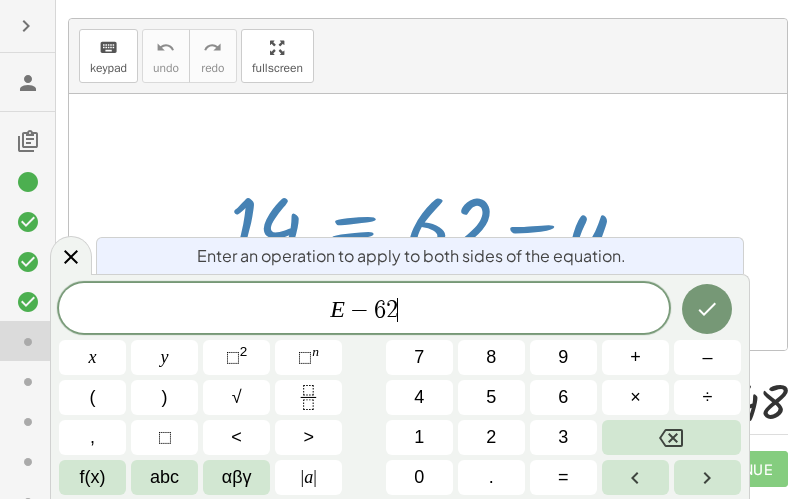 click 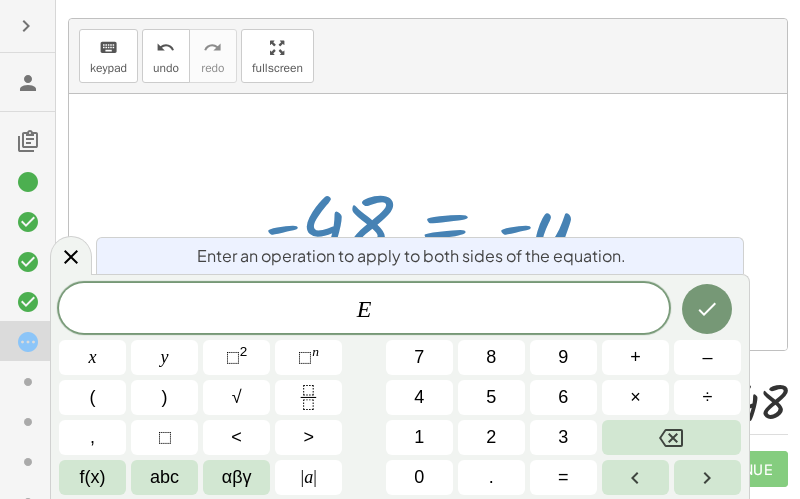 click on "E" at bounding box center (364, 310) 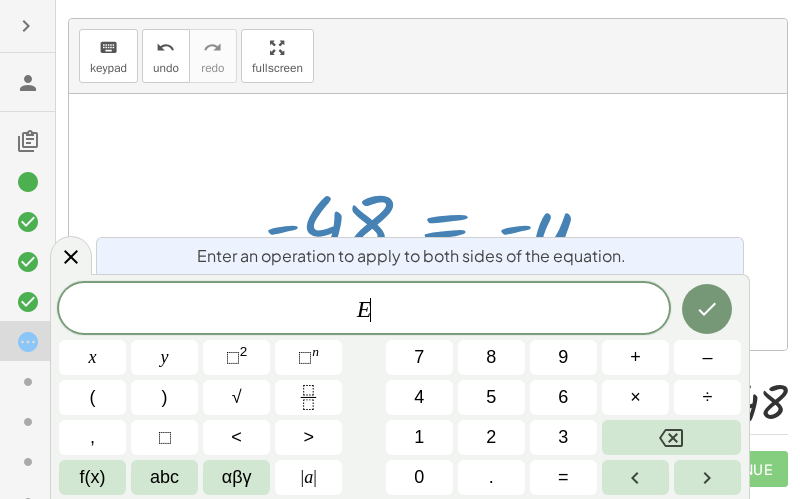 click on "+" at bounding box center [635, 357] 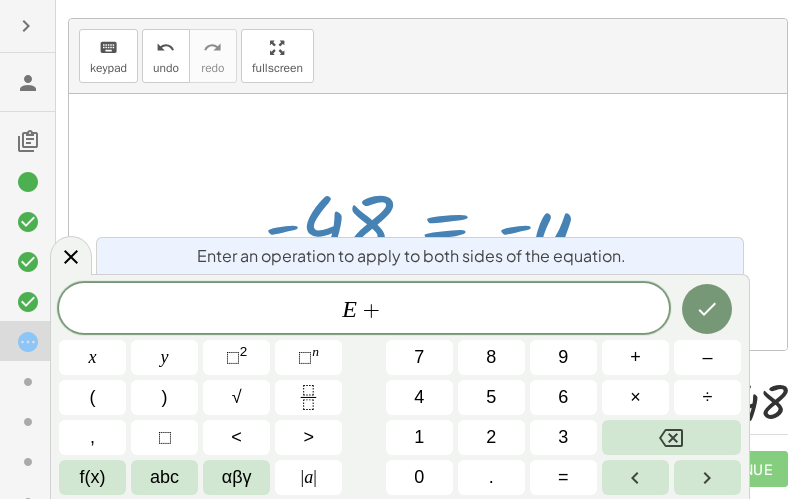 click on "y" at bounding box center (165, 357) 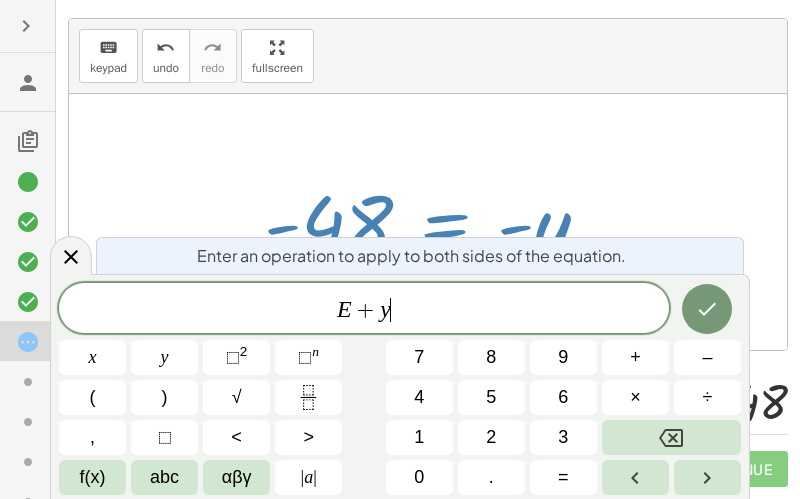 click at bounding box center (707, 309) 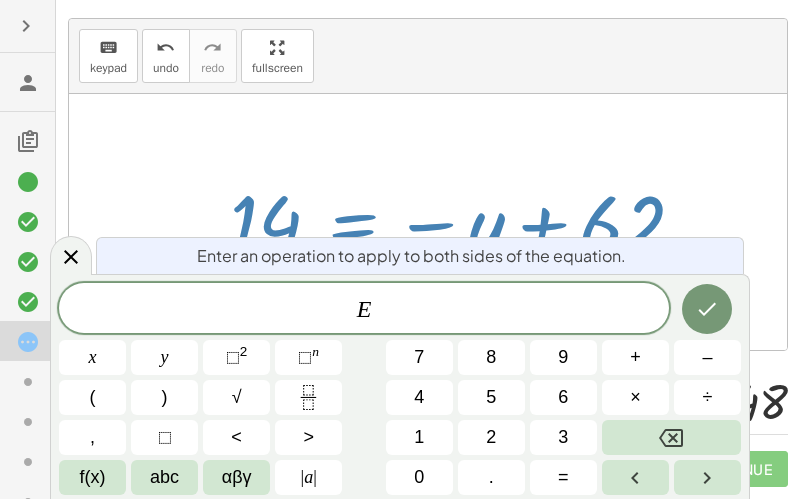 scroll, scrollTop: 0, scrollLeft: 0, axis: both 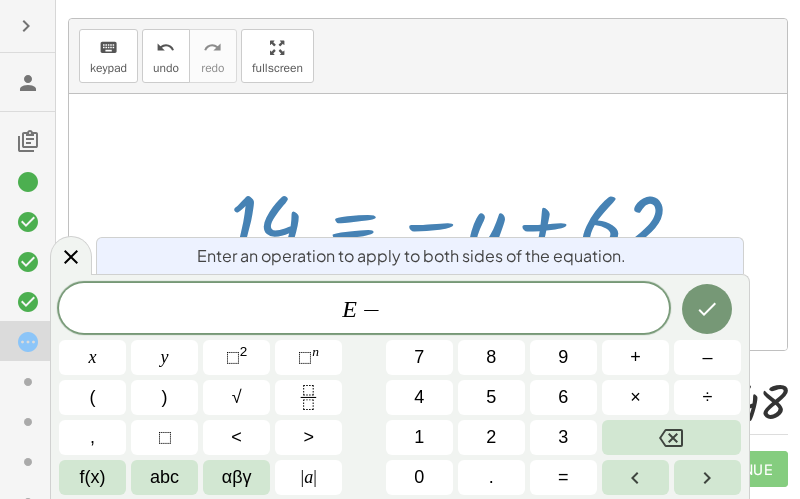 click on "6" at bounding box center (563, 397) 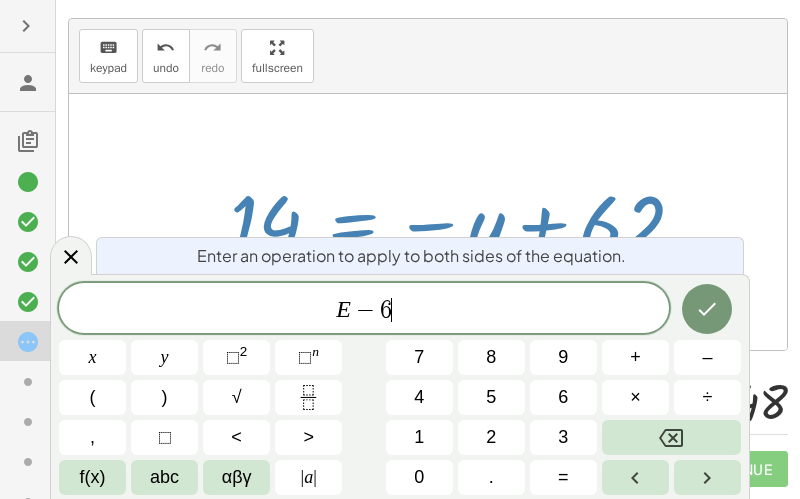 click on "2" at bounding box center (491, 437) 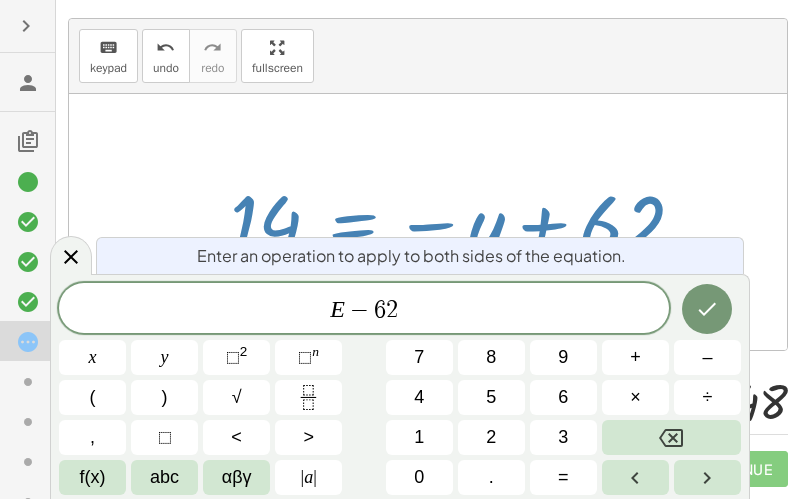 click 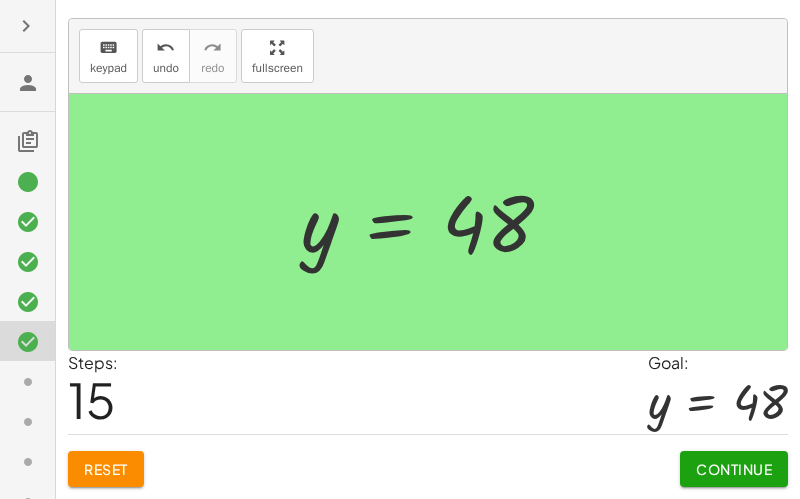 click on "Continue" 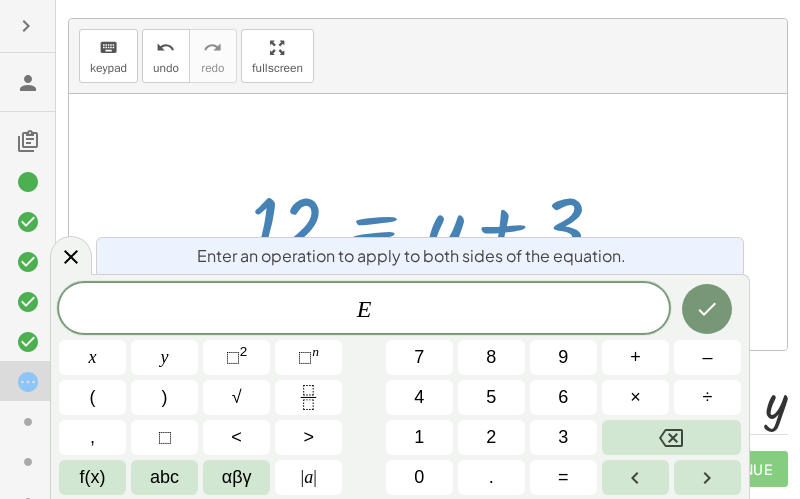 click on "–" at bounding box center (707, 357) 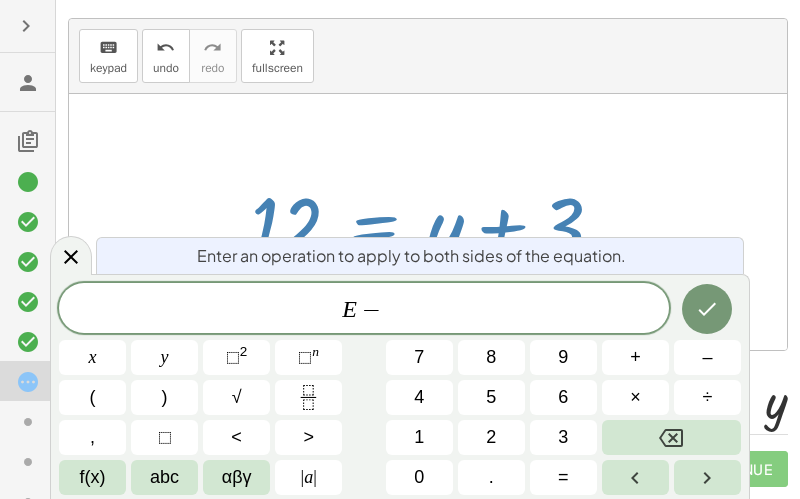 click on "3" at bounding box center [563, 437] 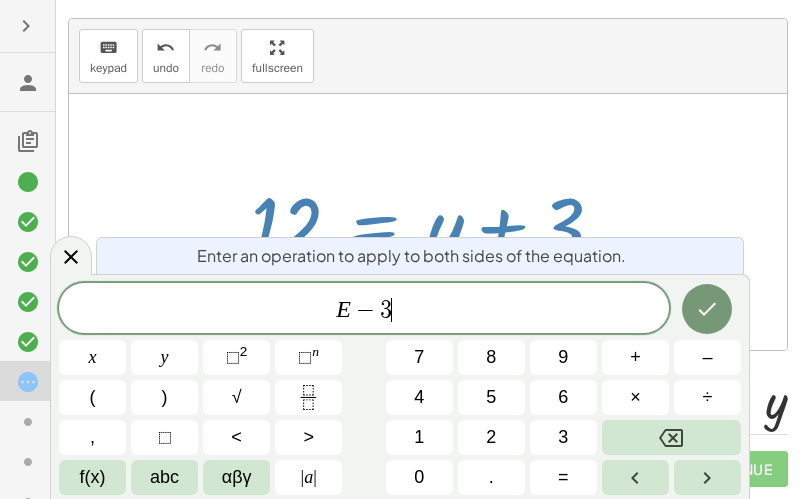 click 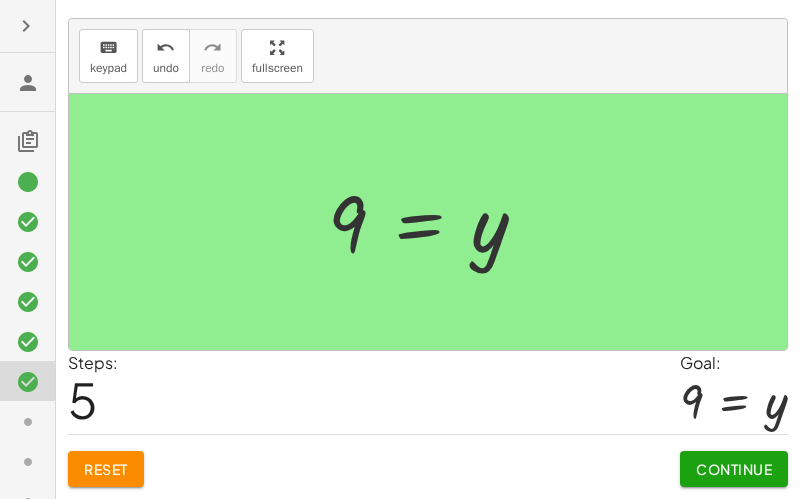 click on "Continue" 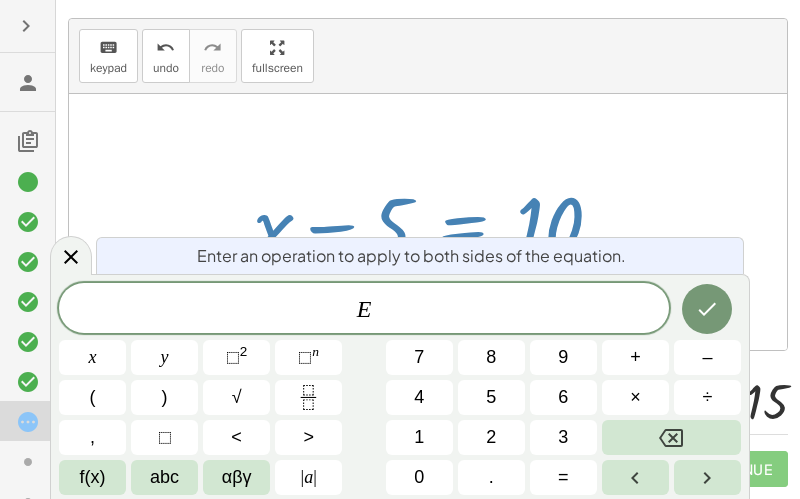 click on "+" at bounding box center [635, 357] 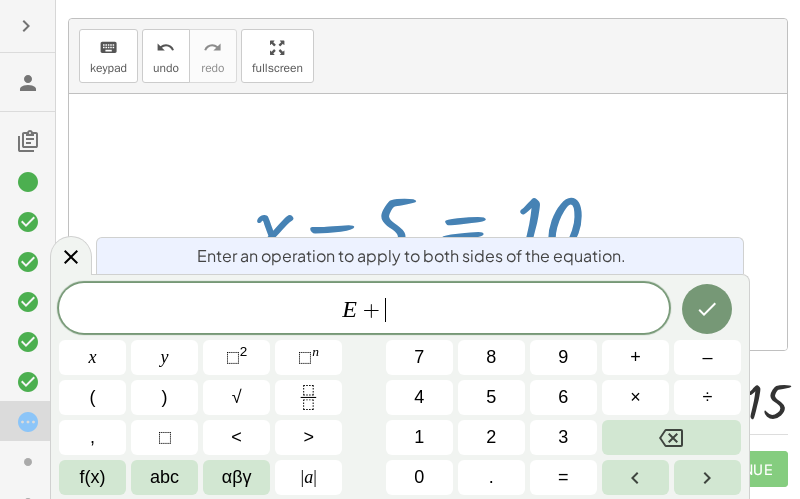 click on "5" at bounding box center (491, 397) 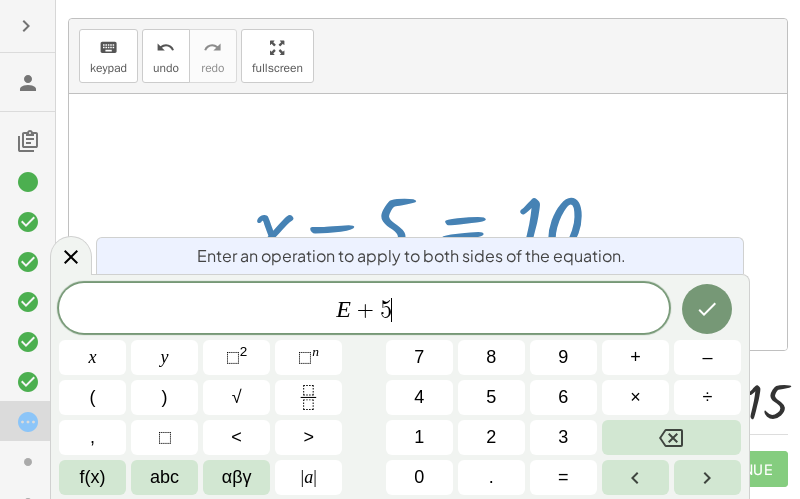 click at bounding box center (707, 309) 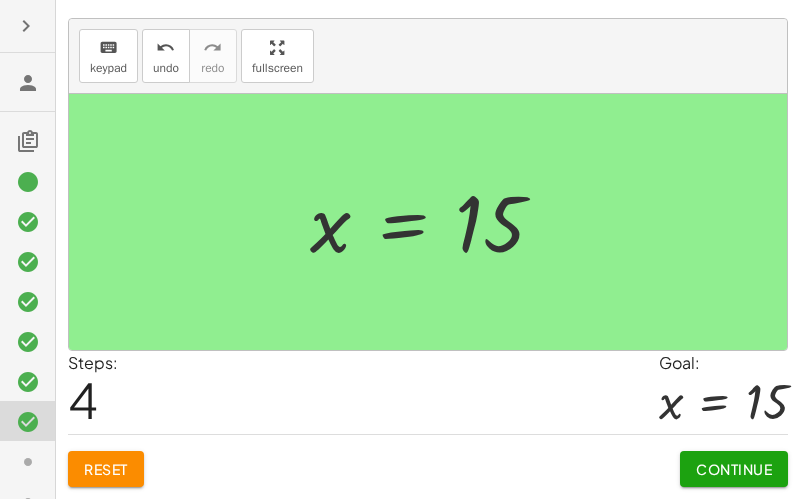 click on "Continue" at bounding box center [734, 469] 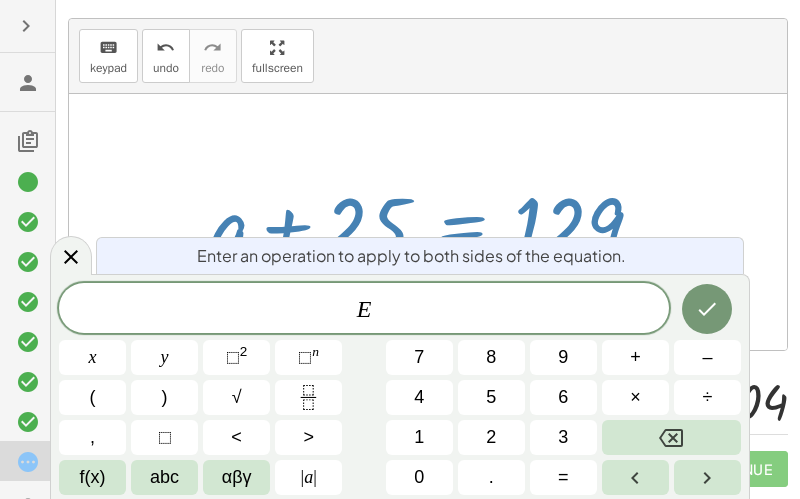 click on "–" at bounding box center (707, 357) 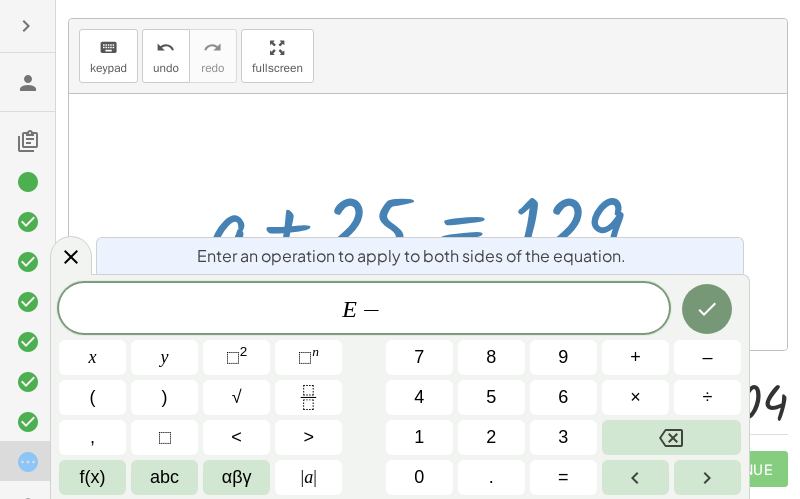 click on "2" at bounding box center [491, 437] 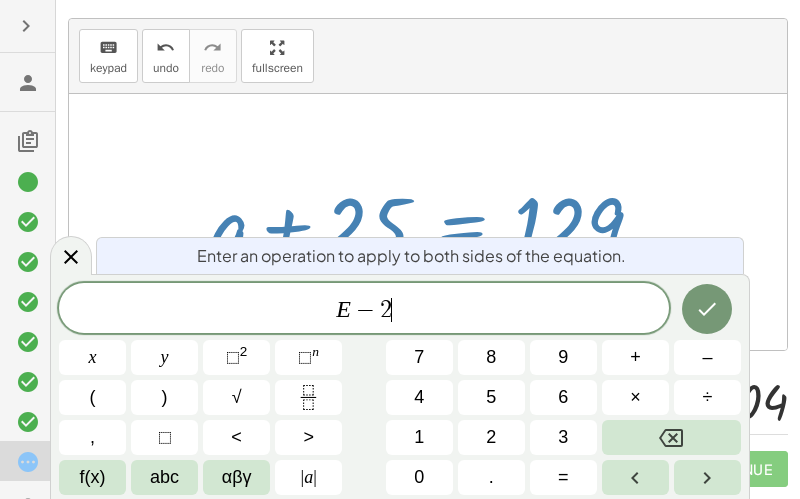 click on "5" at bounding box center [491, 397] 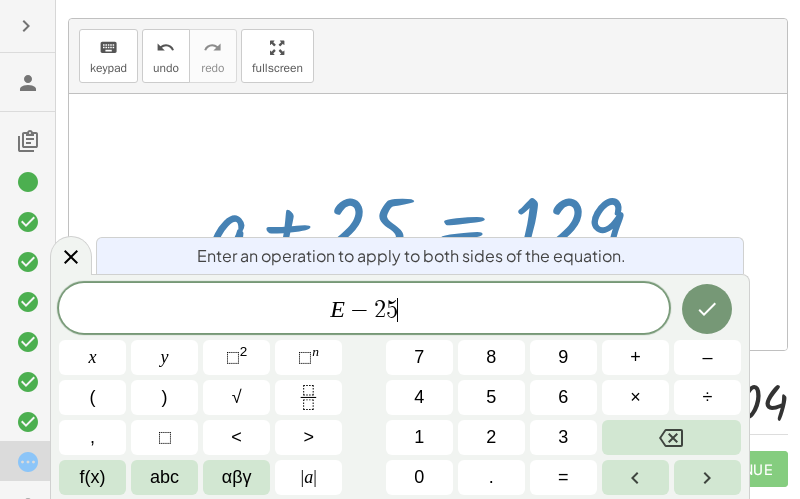 click 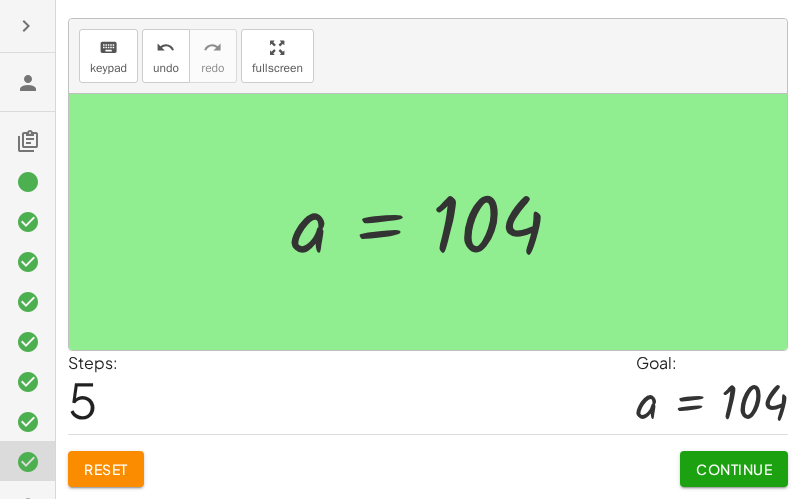 click on "Continue" 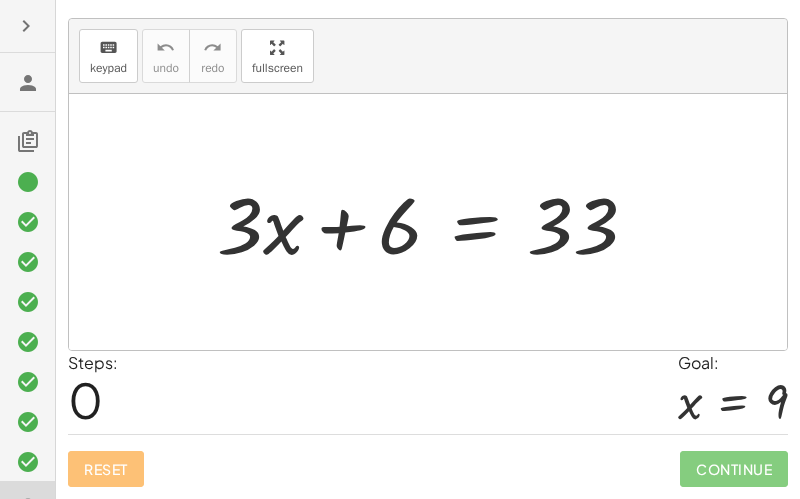 scroll, scrollTop: 0, scrollLeft: 0, axis: both 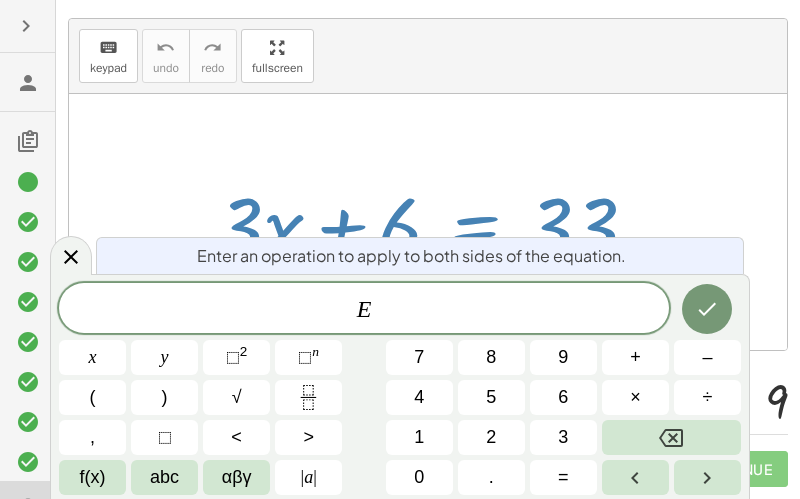 click on "–" at bounding box center [707, 357] 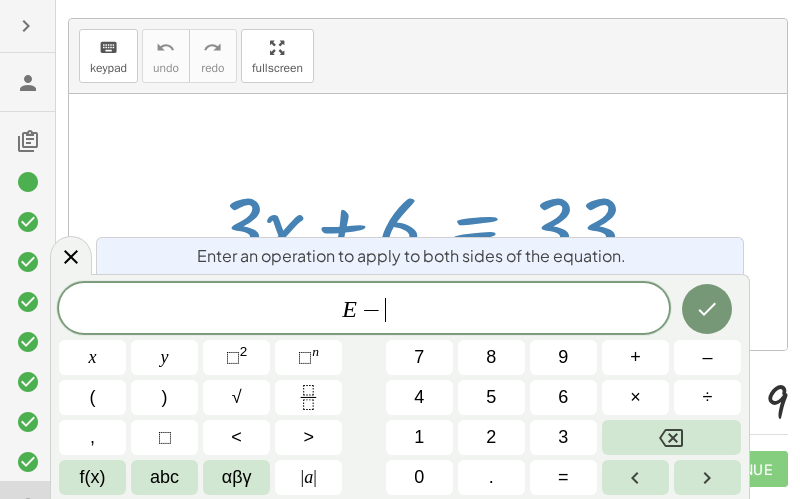 click on "6" at bounding box center [563, 397] 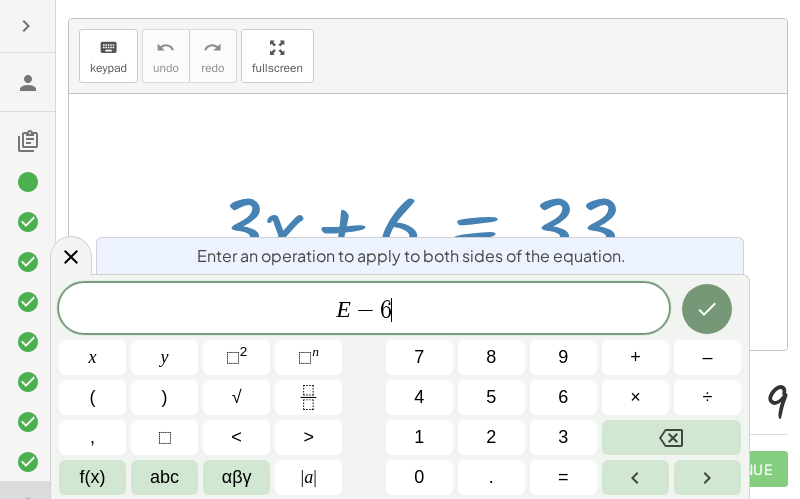click 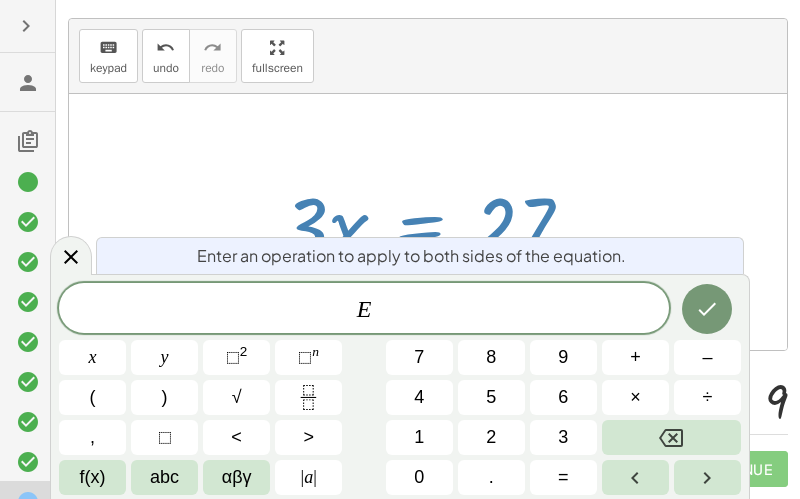 click on "÷" at bounding box center [708, 397] 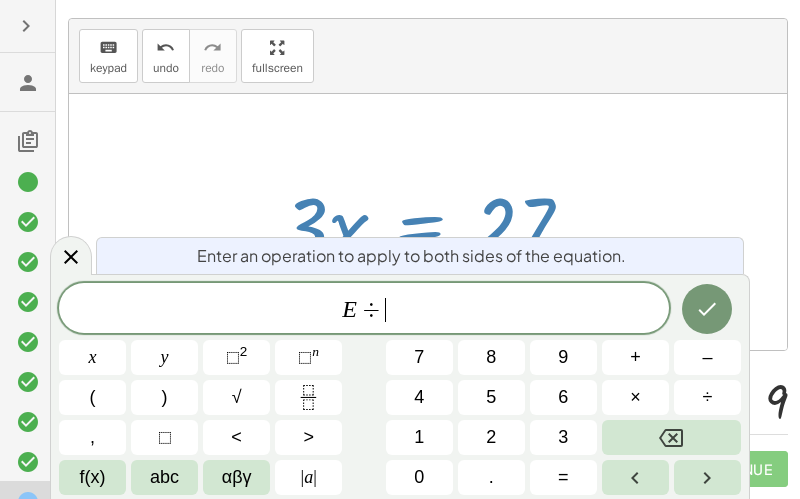 click on "3" at bounding box center [563, 437] 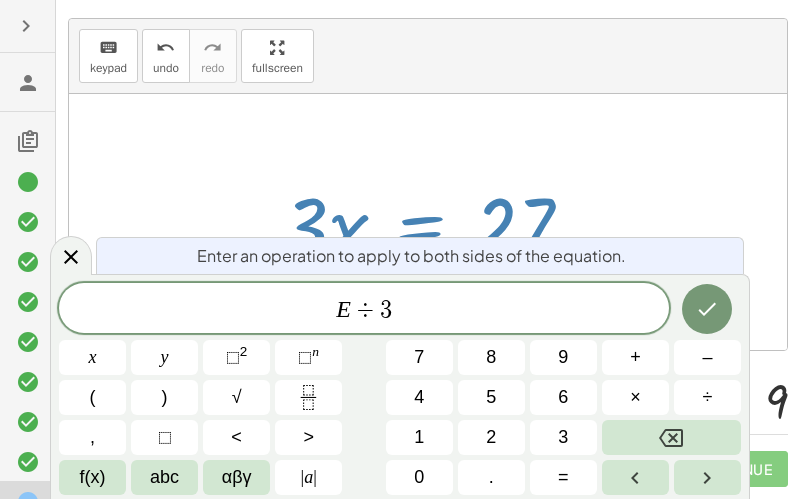 click at bounding box center (707, 309) 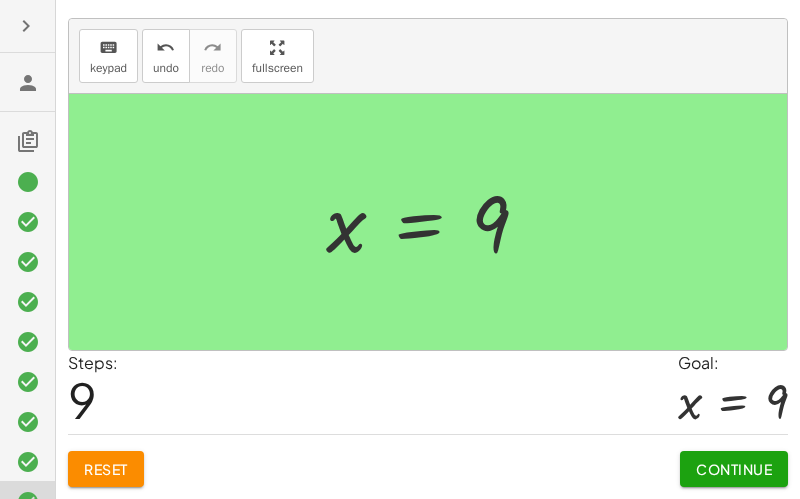 click on "Continue" 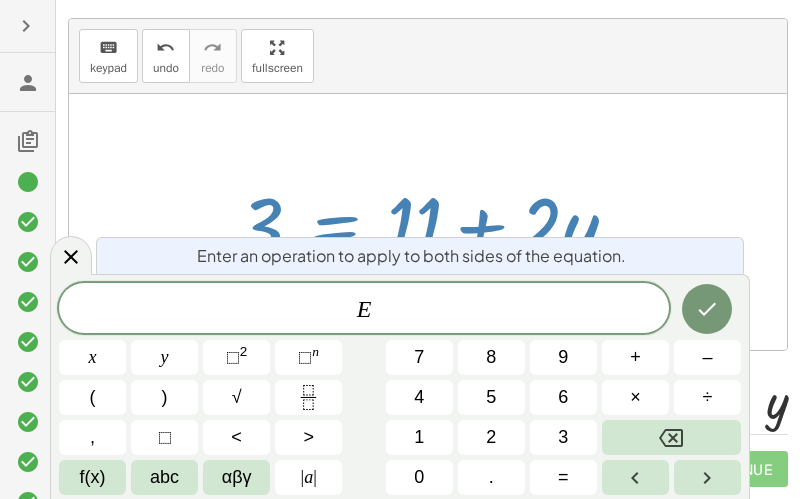 click on "–" at bounding box center [707, 357] 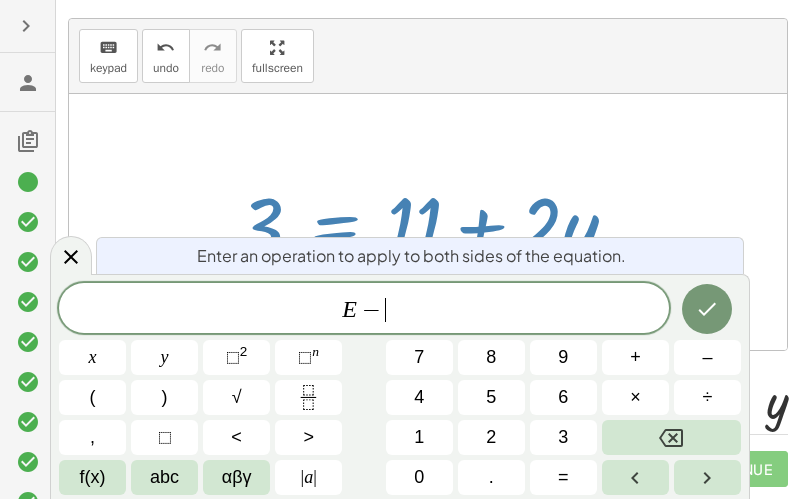 click on "1" at bounding box center (419, 437) 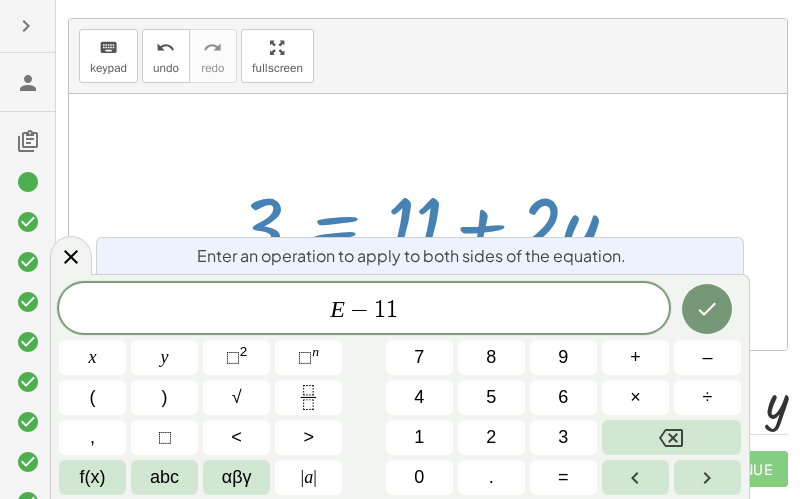 click 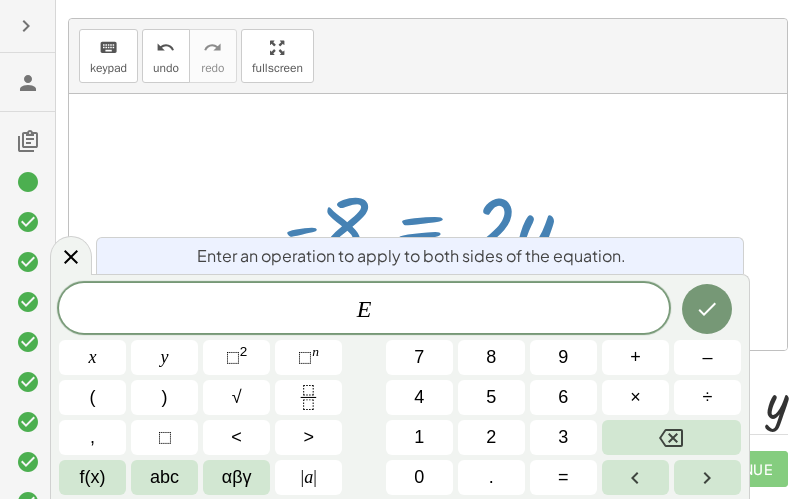 click on "÷" at bounding box center [707, 397] 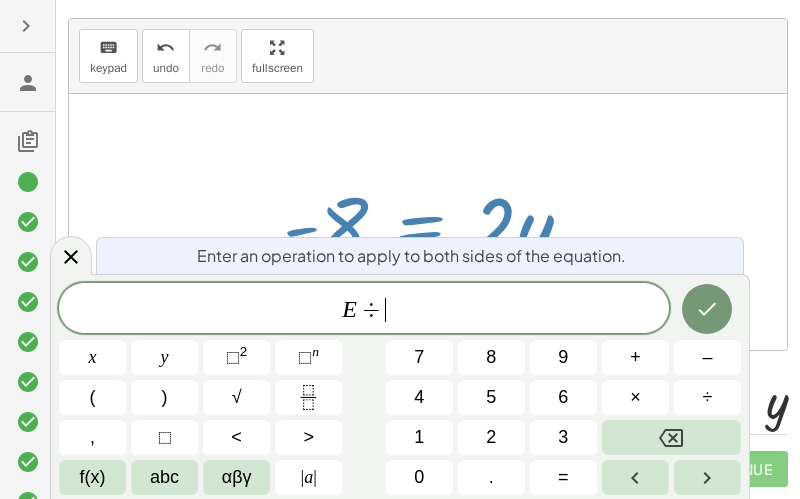 click on "2" at bounding box center (491, 437) 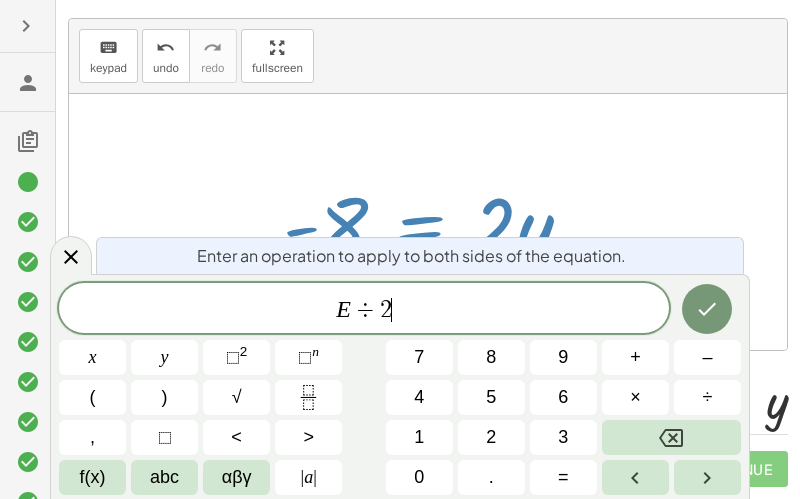 click at bounding box center (707, 309) 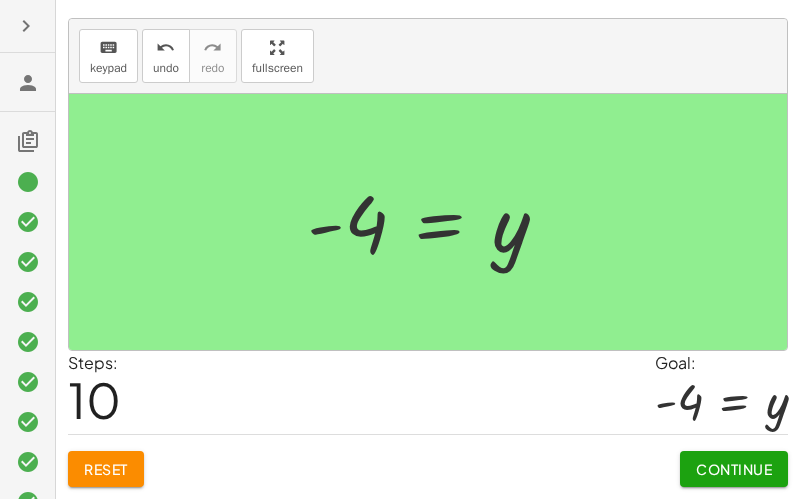 click on "Continue" 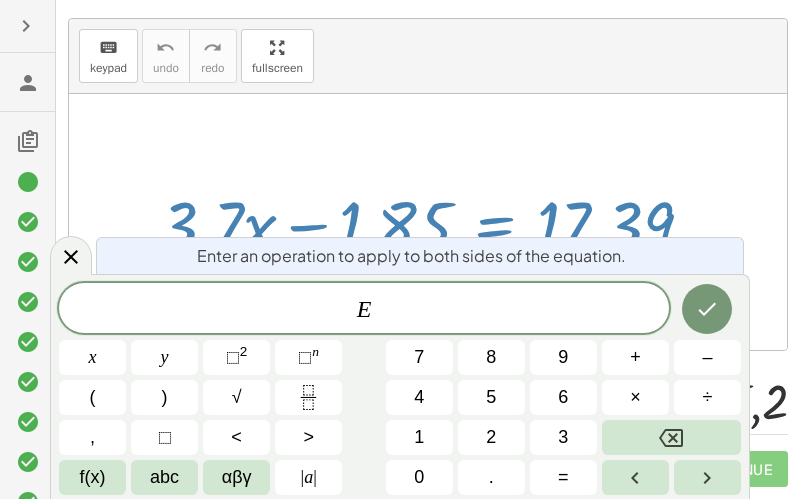 click on "+" at bounding box center (635, 357) 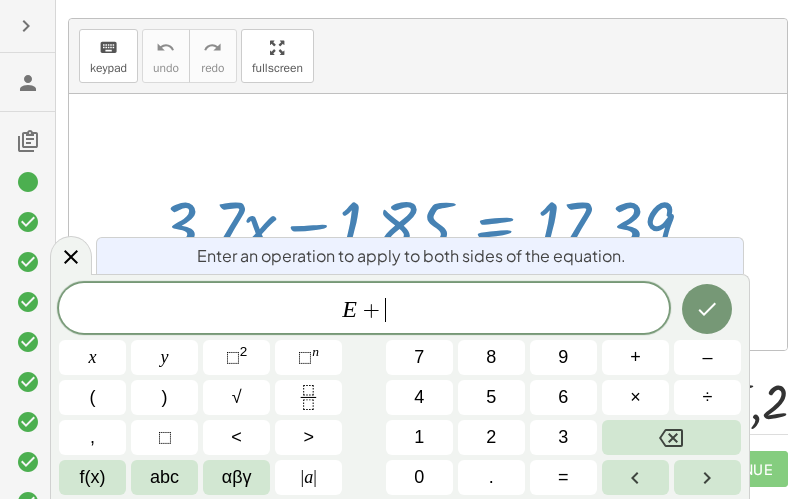 click on "1" at bounding box center (419, 437) 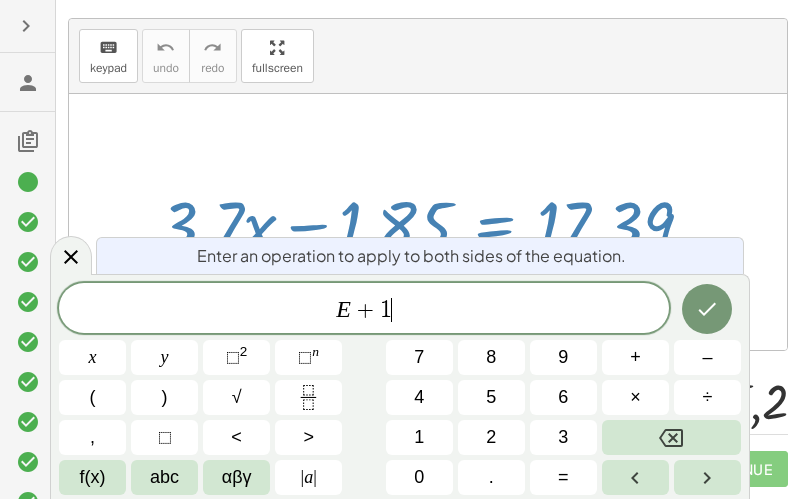 click on "." at bounding box center (491, 477) 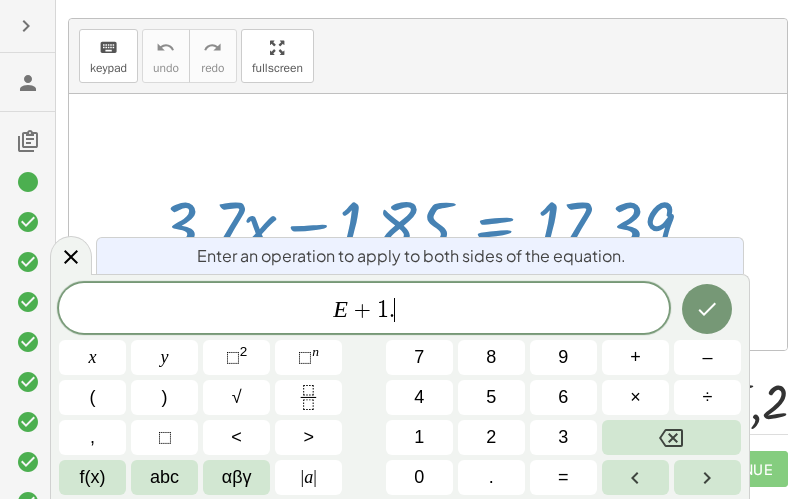 click on "8" at bounding box center [491, 357] 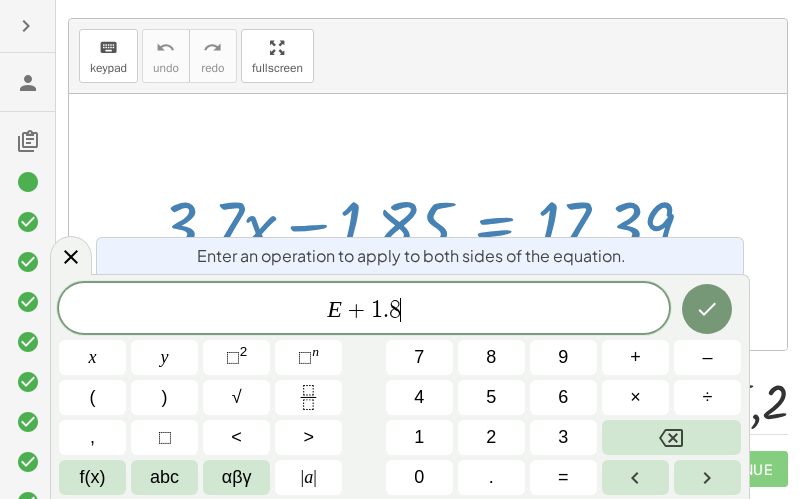click on "5" at bounding box center [491, 397] 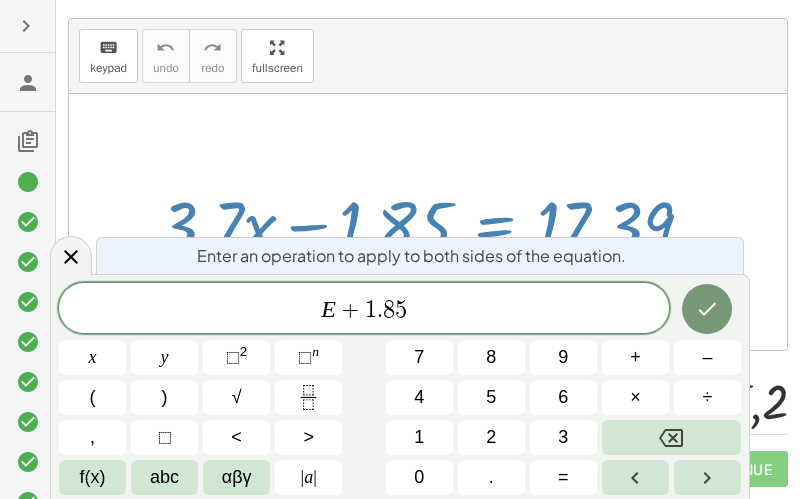 click 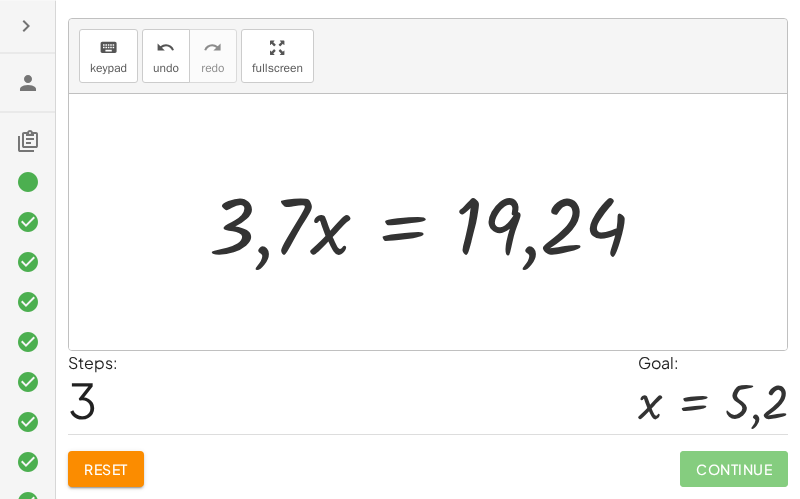 scroll, scrollTop: 69, scrollLeft: 0, axis: vertical 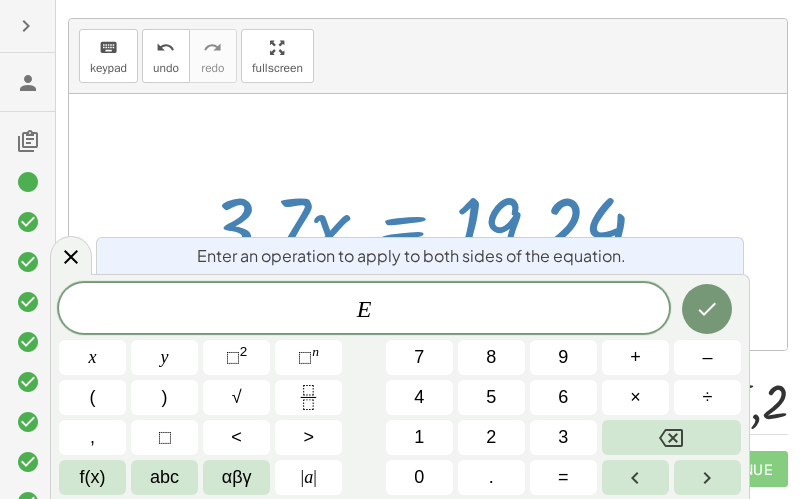 click on "÷" at bounding box center (707, 397) 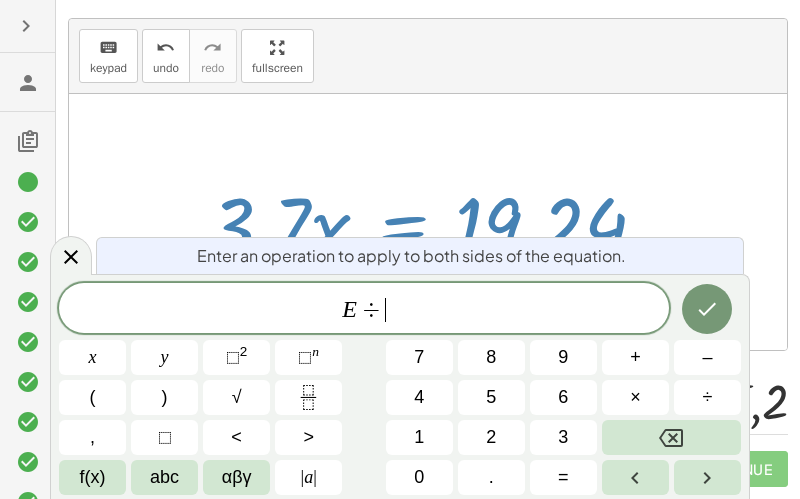 click on "3" at bounding box center (563, 437) 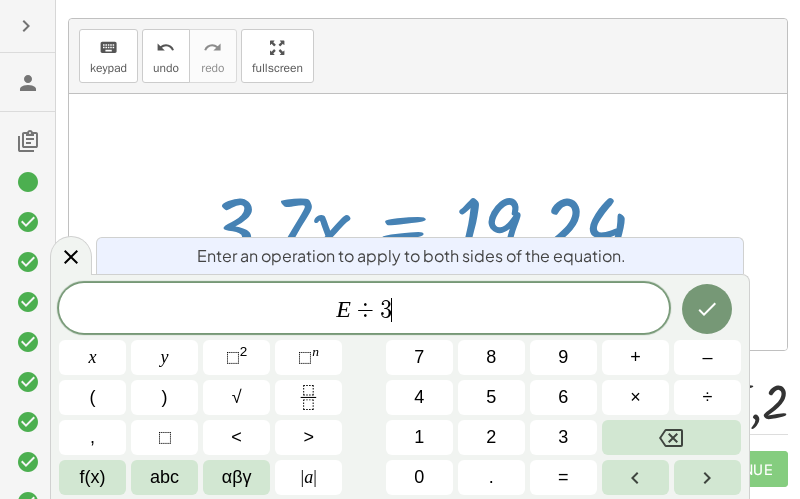 click on "." at bounding box center [491, 477] 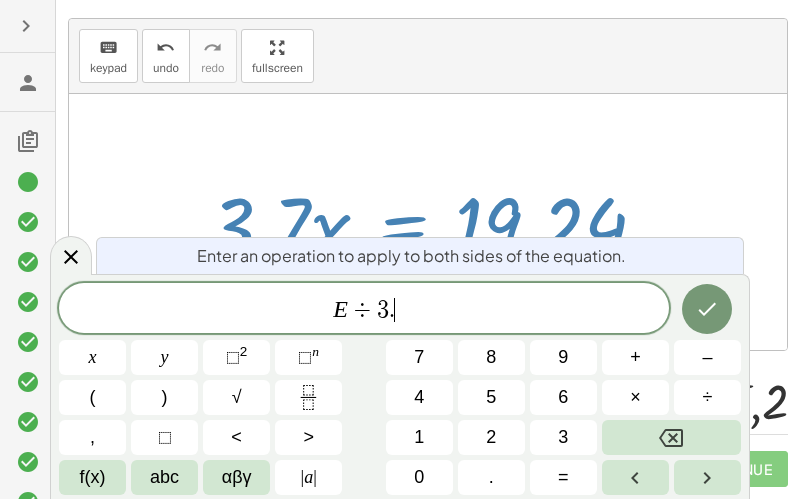 click on "7" at bounding box center (419, 357) 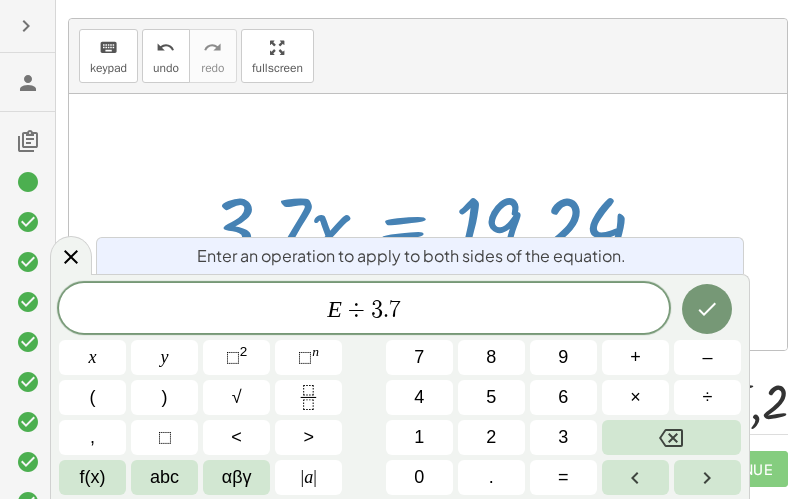 click at bounding box center [707, 309] 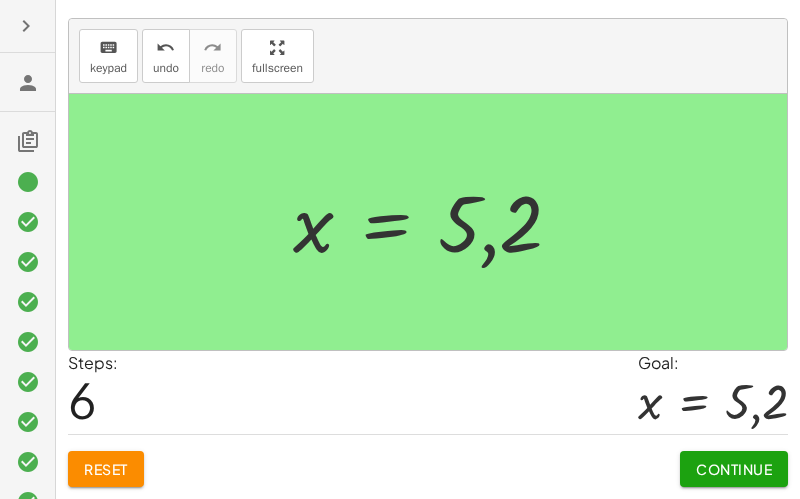 click on "Continue" 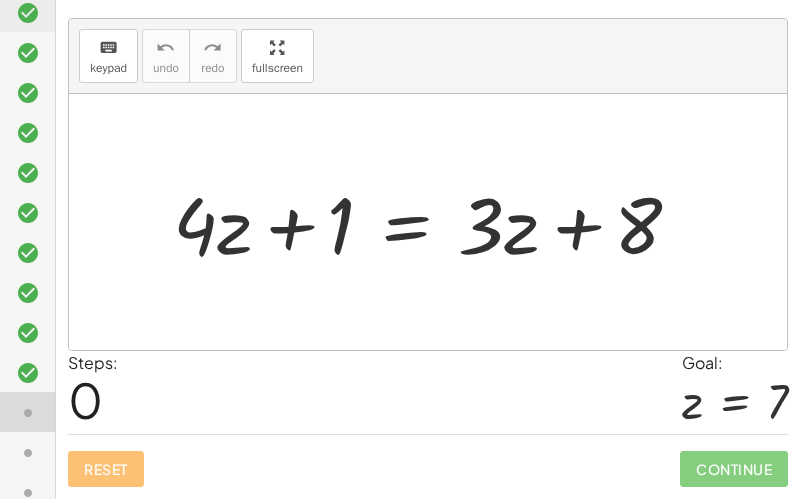 scroll, scrollTop: 224, scrollLeft: 0, axis: vertical 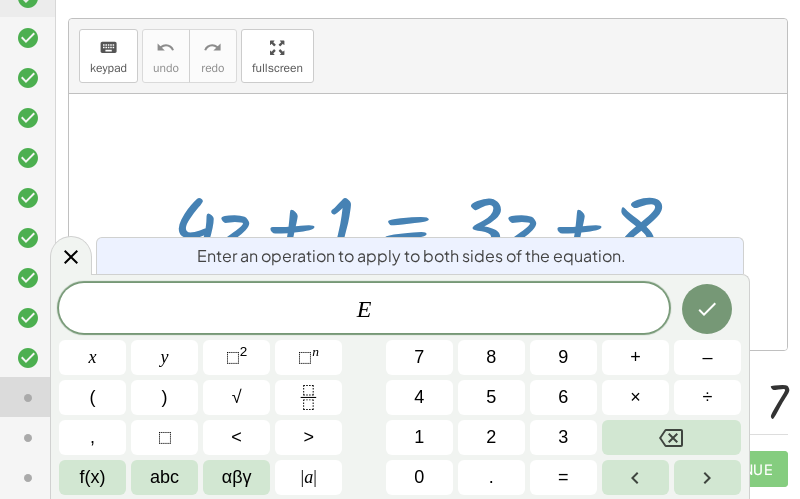 click on "÷" at bounding box center (707, 397) 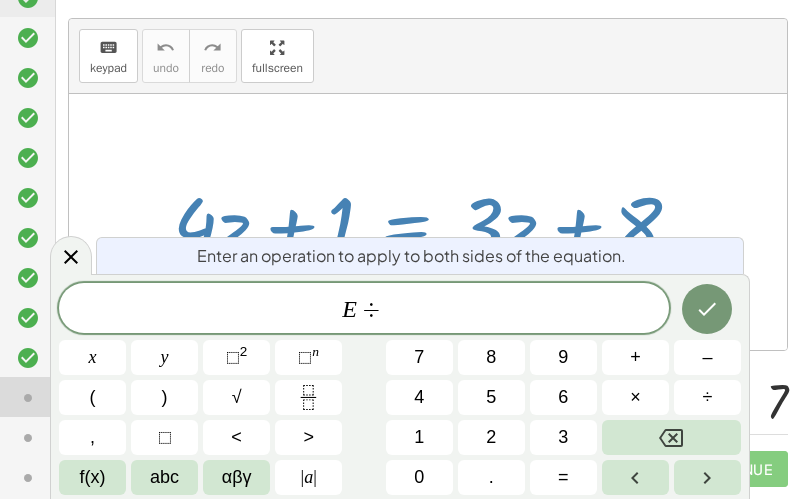 click on "3" at bounding box center [563, 437] 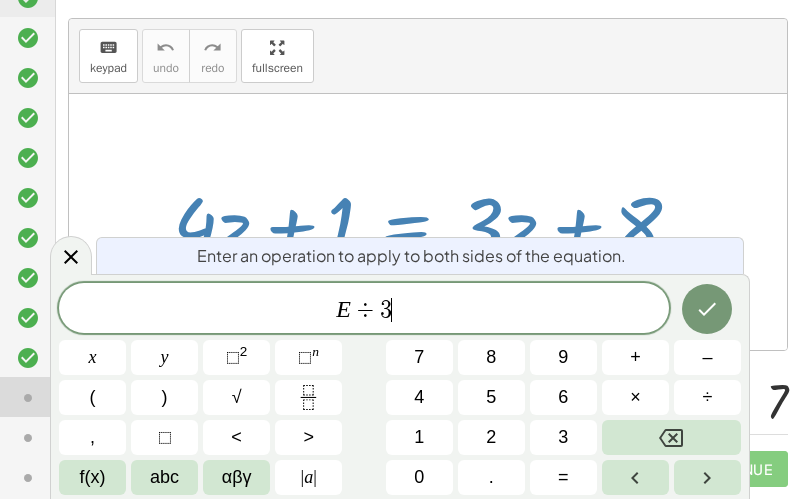 click at bounding box center (671, 437) 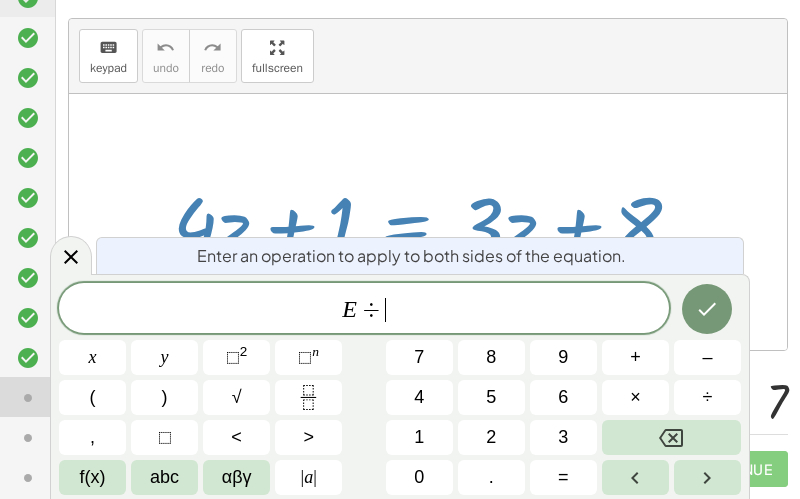 click at bounding box center [671, 437] 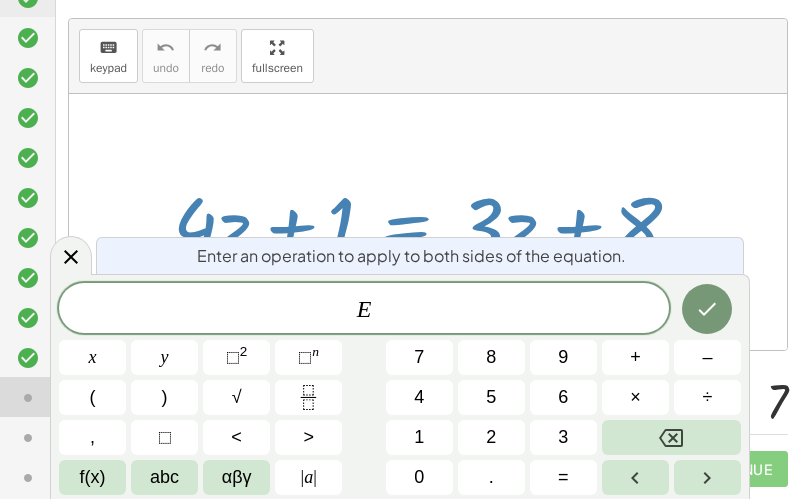 click on "–" at bounding box center [707, 357] 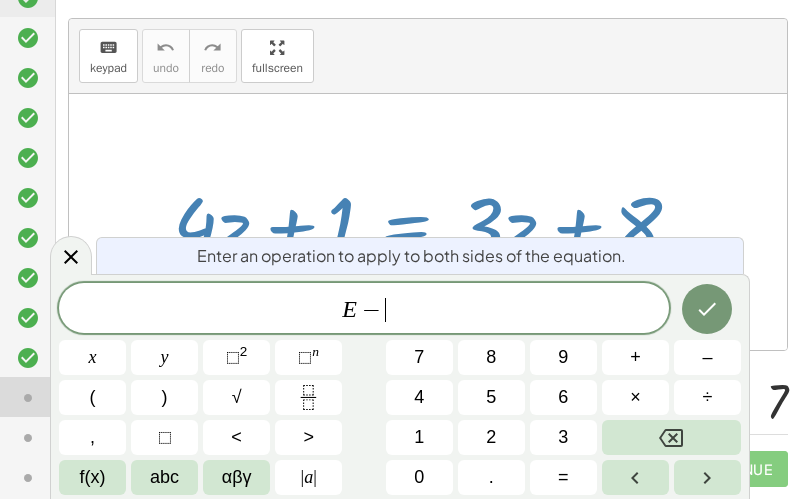 click on "3" at bounding box center [563, 437] 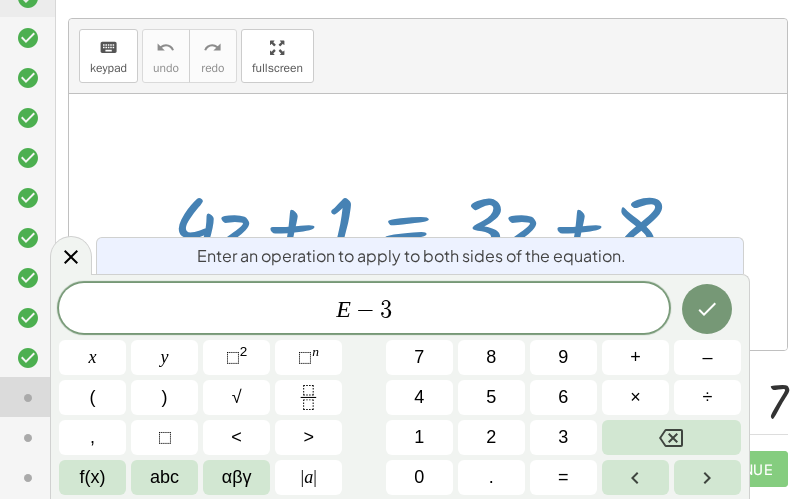 click on "abc" at bounding box center (164, 477) 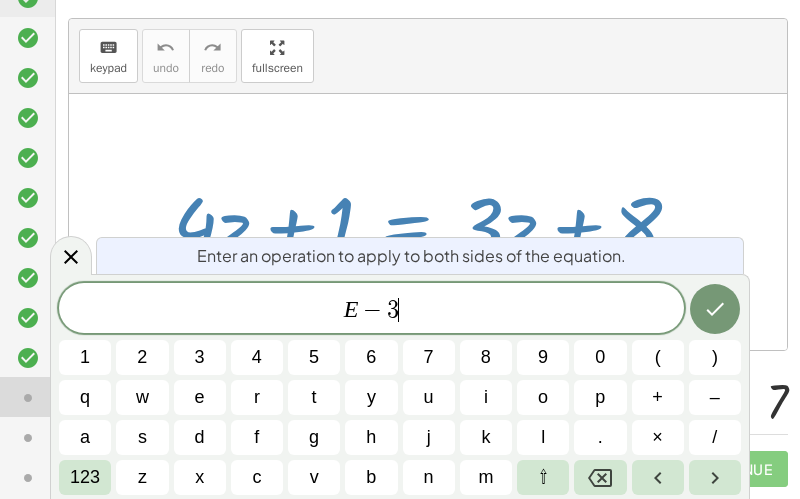 click on "z" at bounding box center [142, 477] 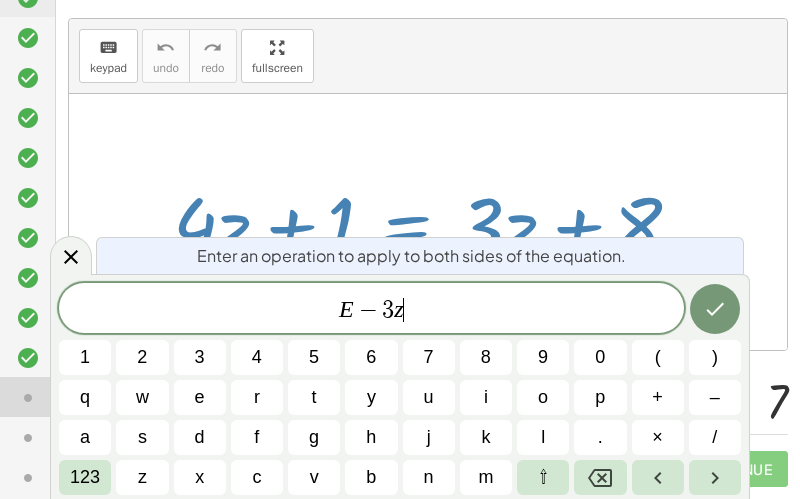 click at bounding box center (715, 309) 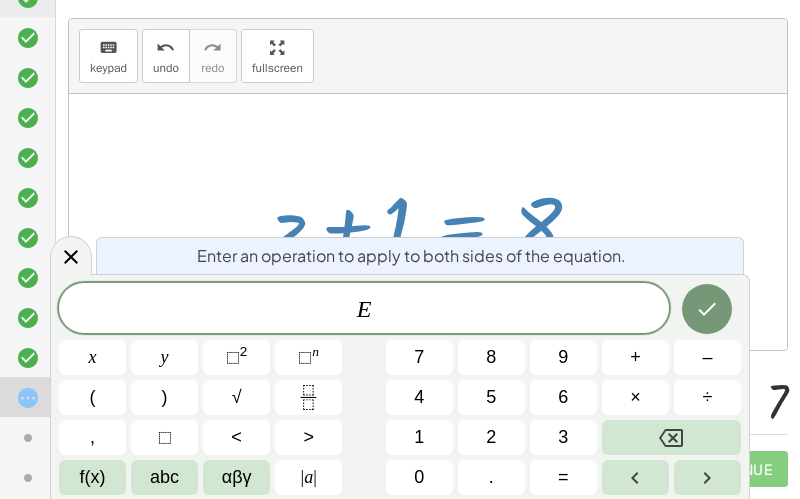 click on "–" at bounding box center [707, 357] 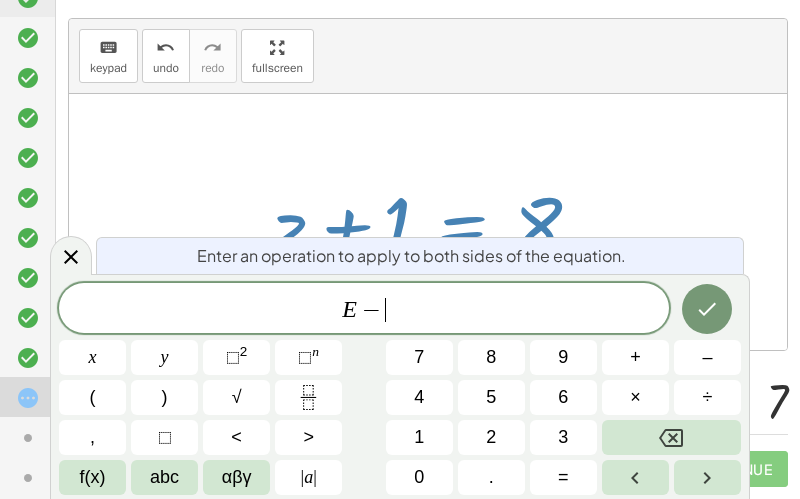 click on "1" at bounding box center (419, 437) 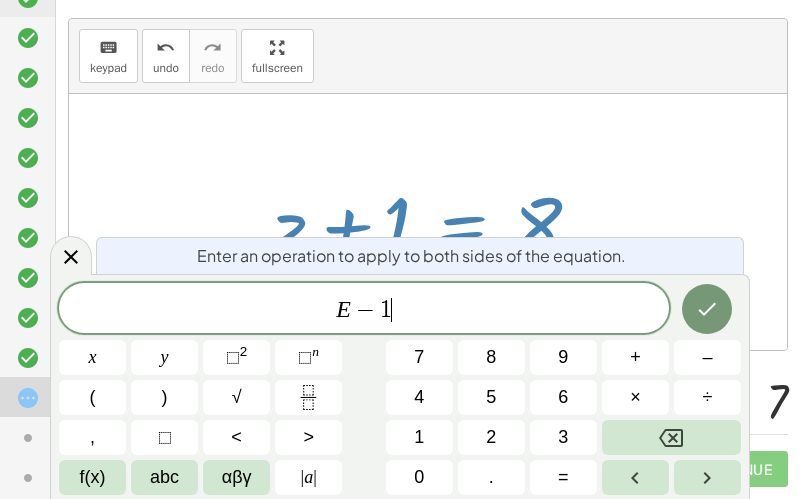 click 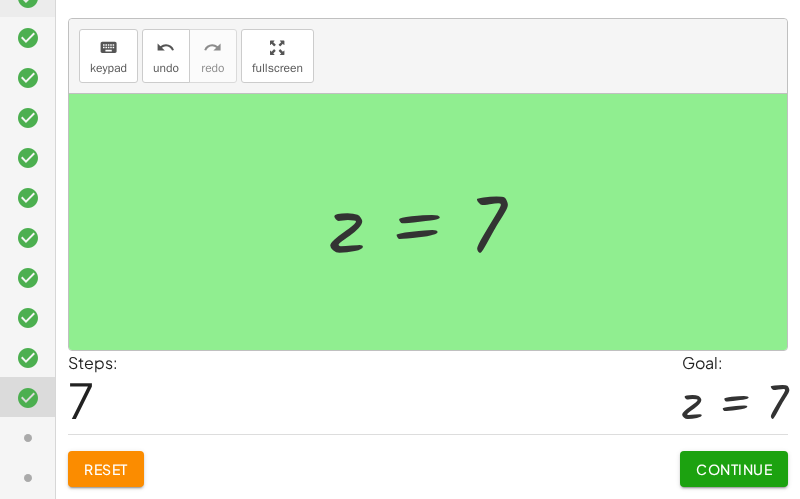 click on "Continue" 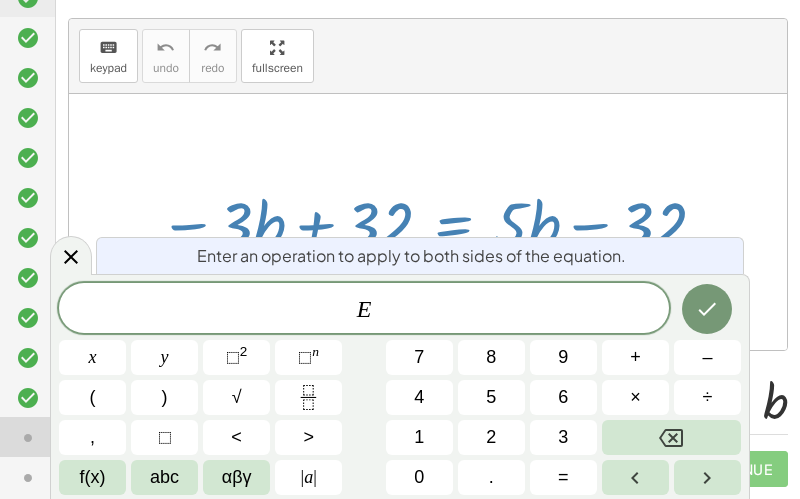 click on "+" at bounding box center (635, 357) 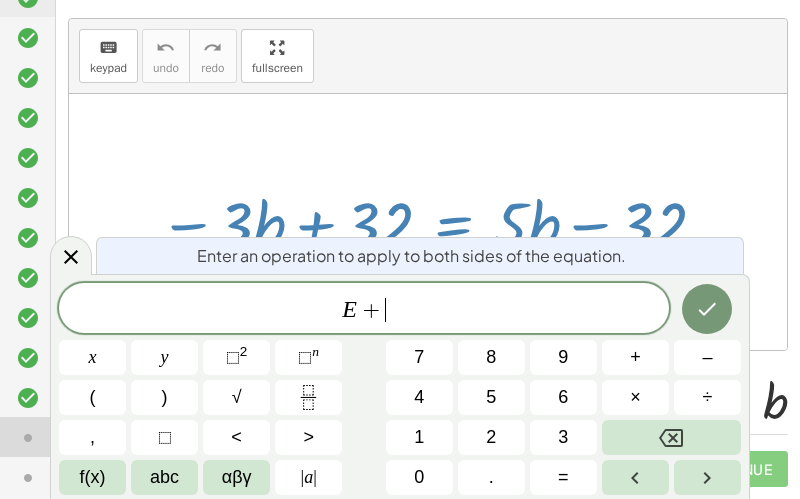 click on "3" at bounding box center [563, 437] 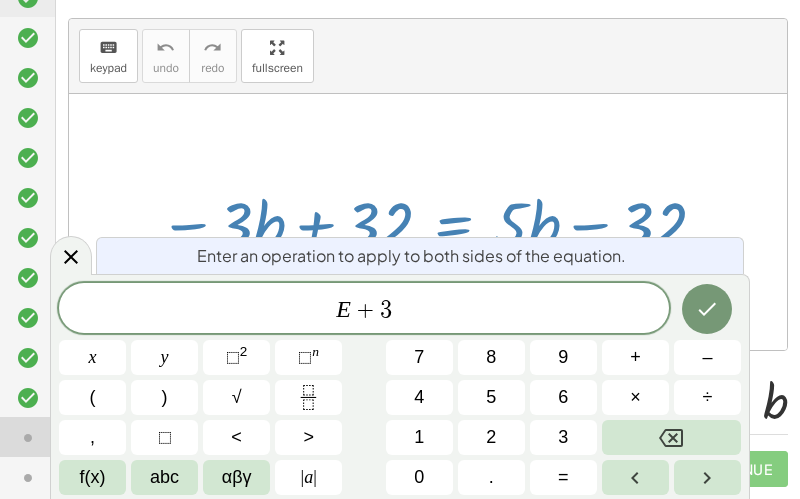 click on "abc" at bounding box center (164, 477) 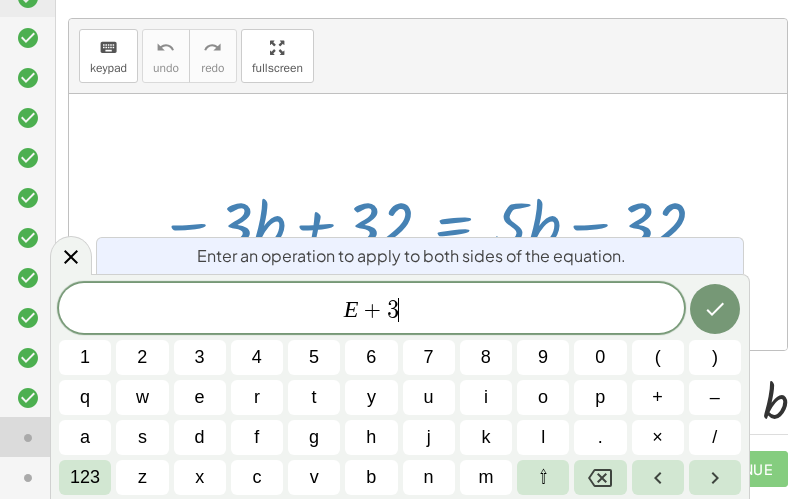 click on "b" at bounding box center [371, 477] 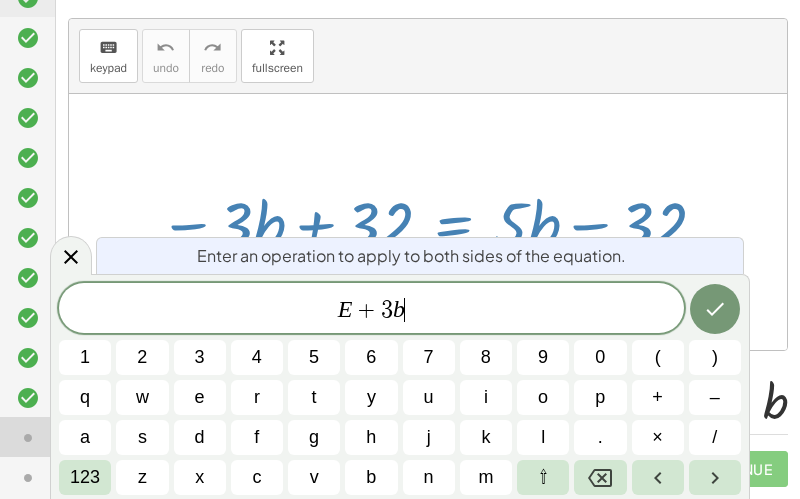 click at bounding box center (715, 309) 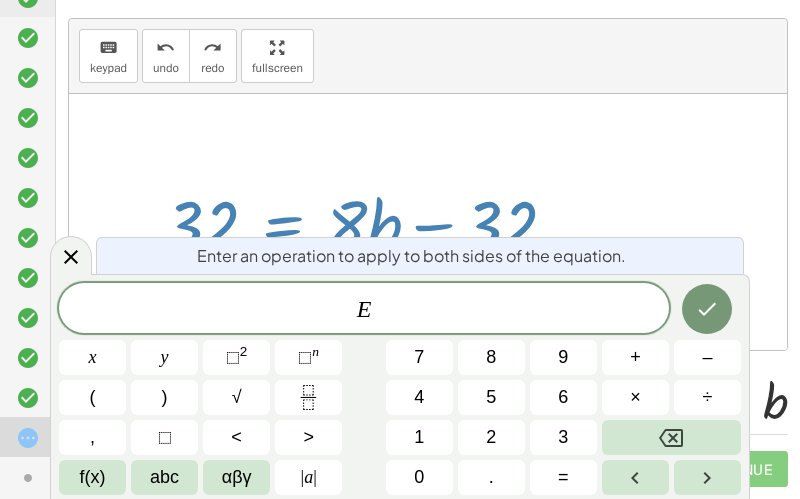 click on "+" at bounding box center (635, 357) 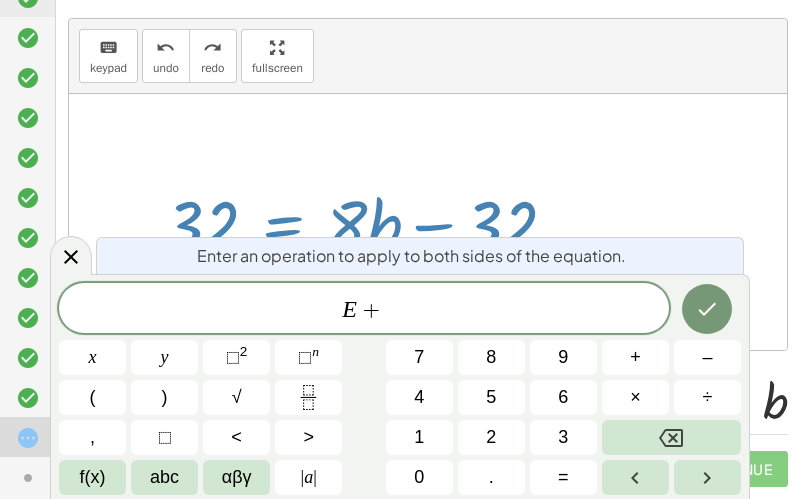 click on "3" at bounding box center (563, 437) 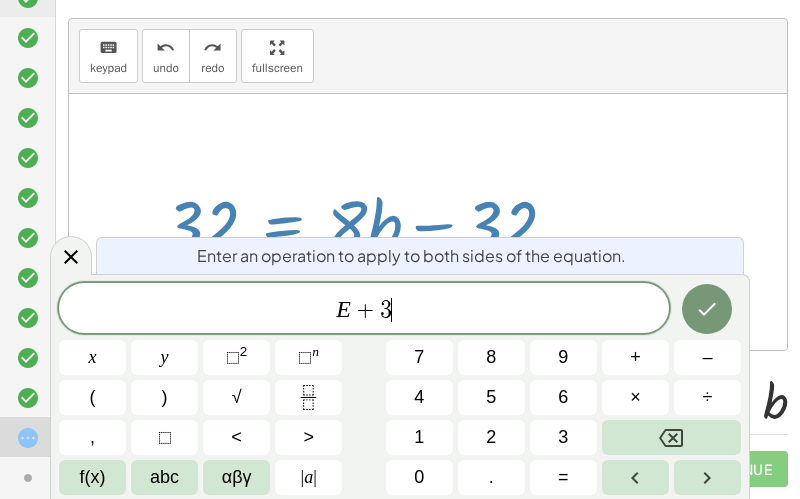 click on "2" at bounding box center [491, 437] 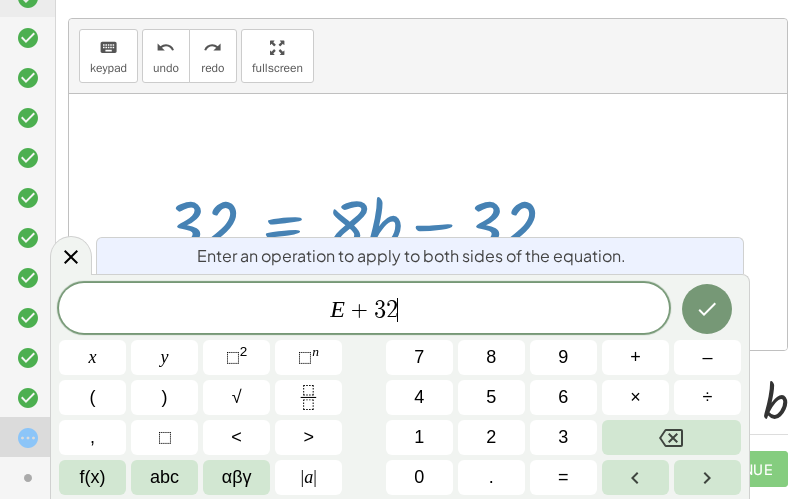 click 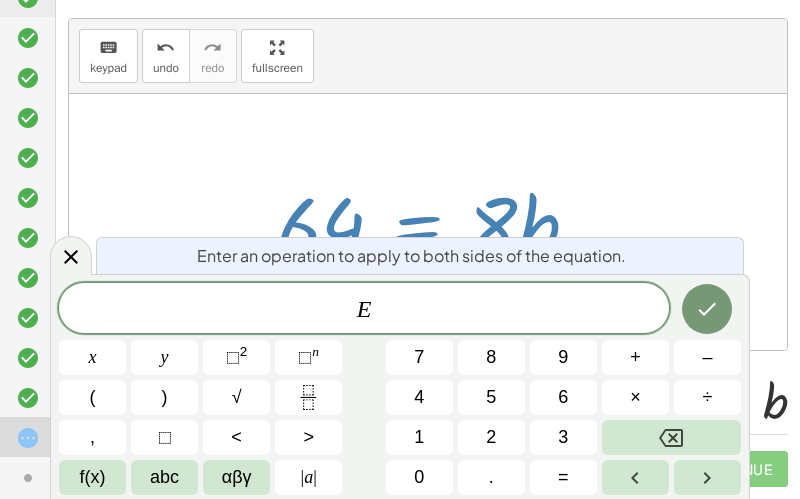 click on "÷" at bounding box center (708, 397) 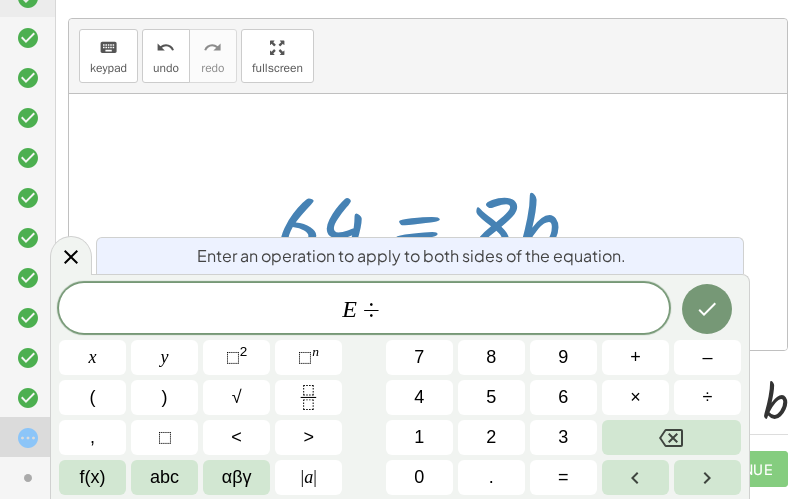 click on "8" at bounding box center [491, 357] 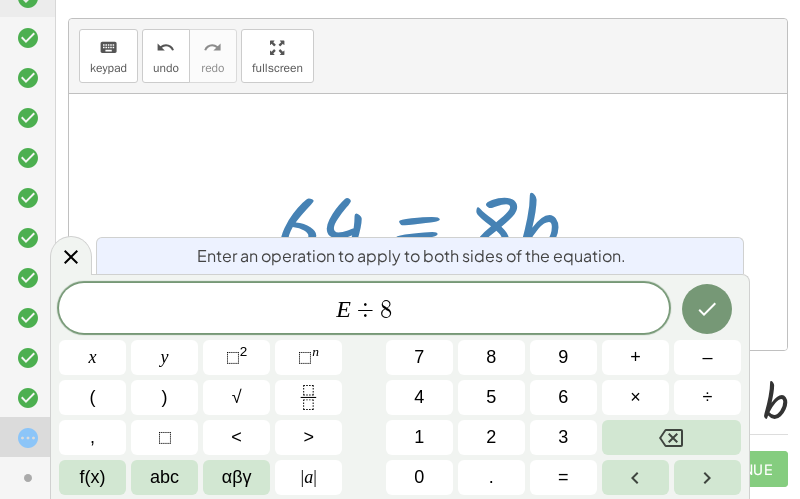 click 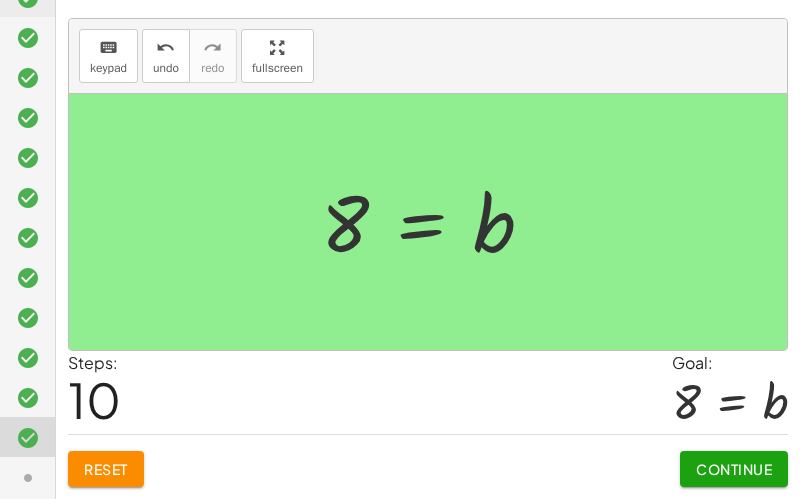 click on "Continue" 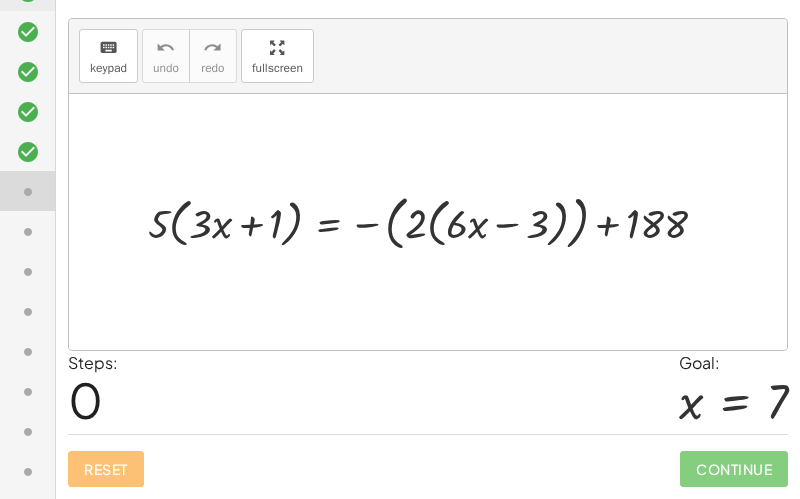scroll, scrollTop: 510, scrollLeft: 0, axis: vertical 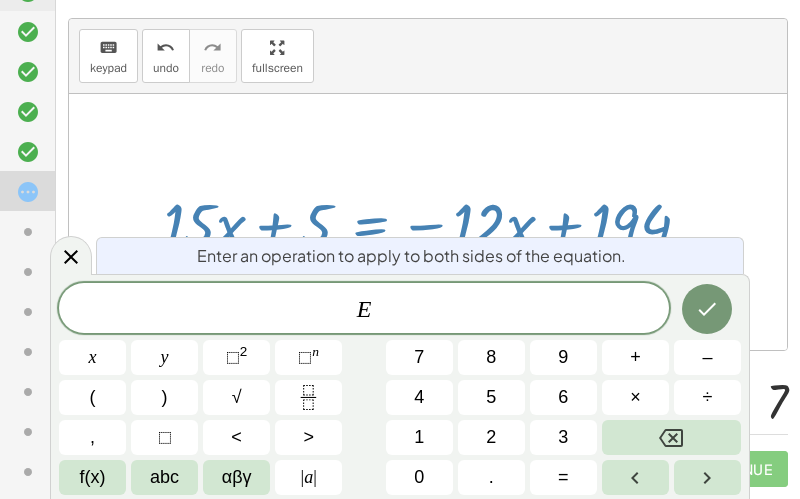 click on "+" at bounding box center (635, 357) 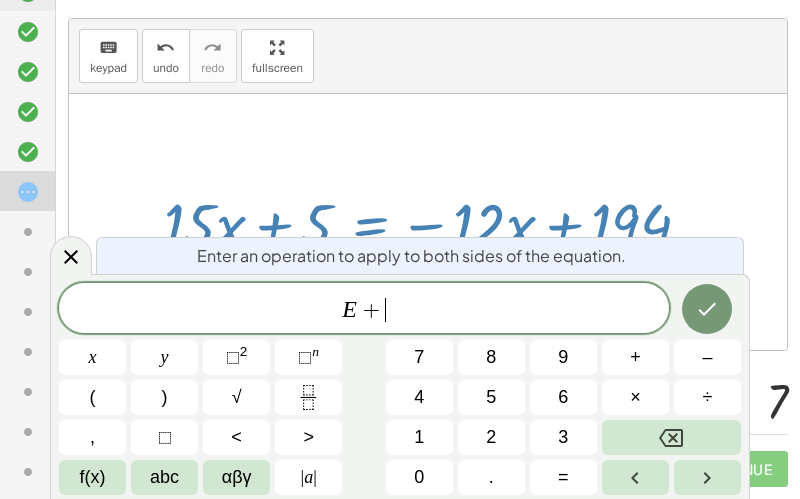 click on "1" at bounding box center [419, 437] 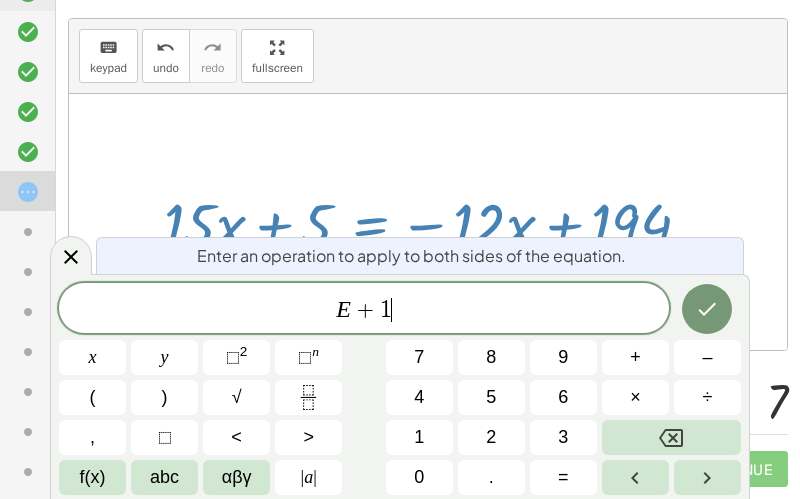 click on "2" at bounding box center [491, 437] 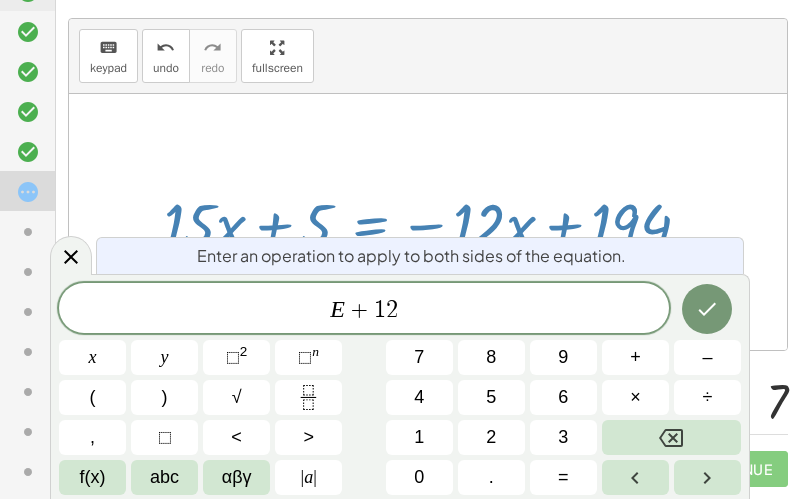 click on "x" at bounding box center (92, 357) 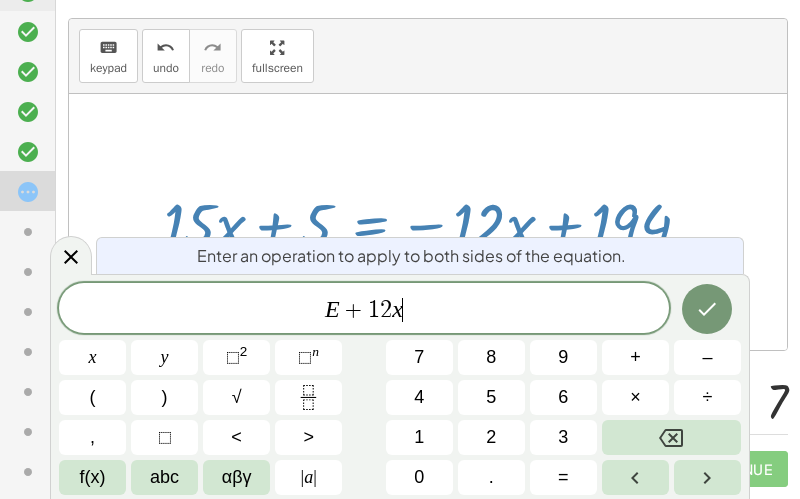 click 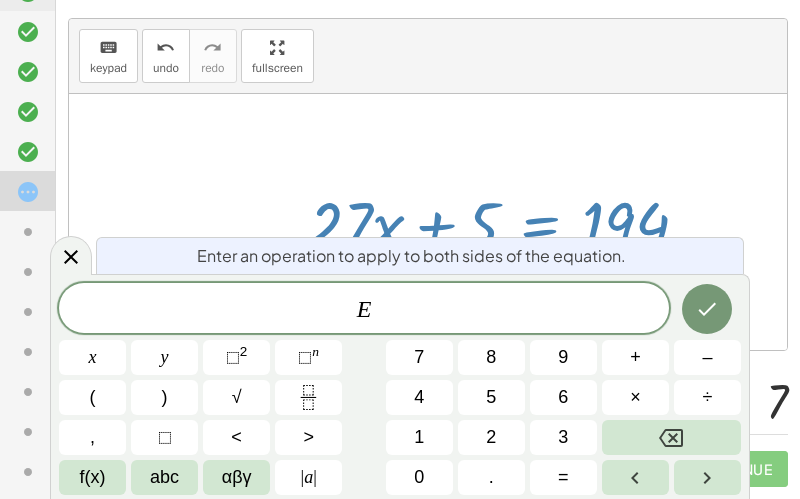 click on "+" at bounding box center (635, 357) 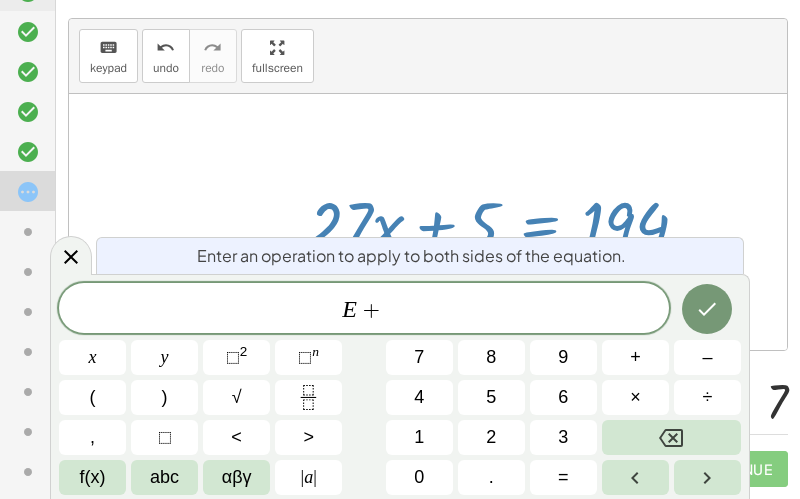 click on "5" at bounding box center [491, 397] 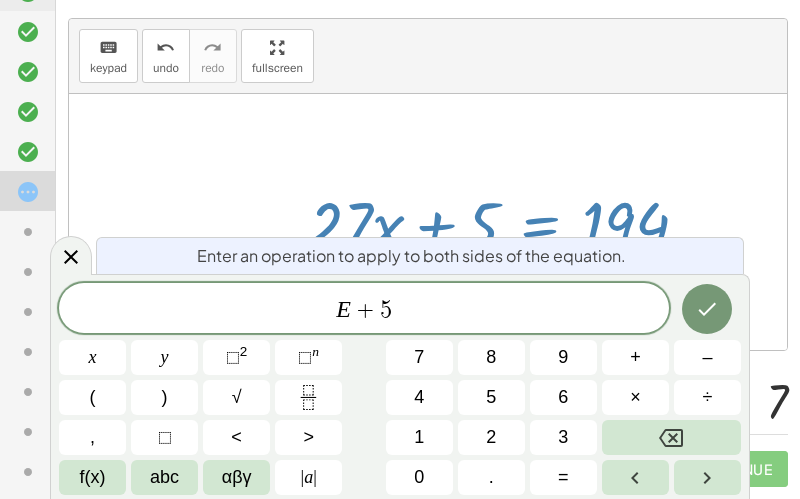 click at bounding box center [707, 309] 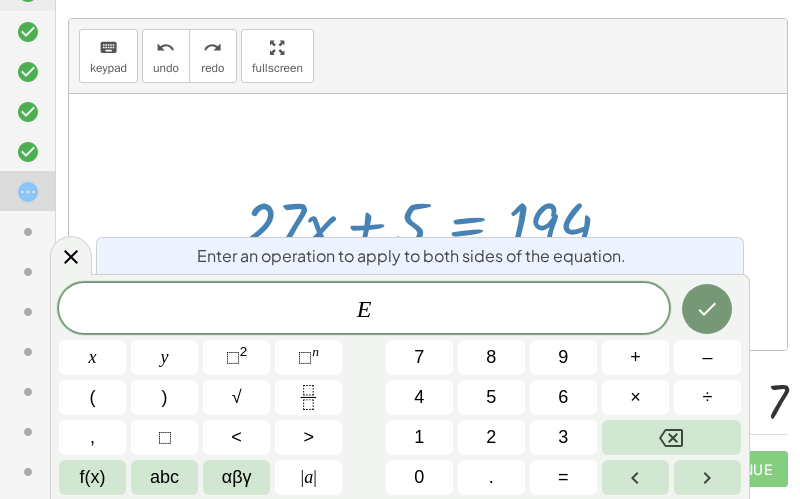 click on "–" at bounding box center [707, 357] 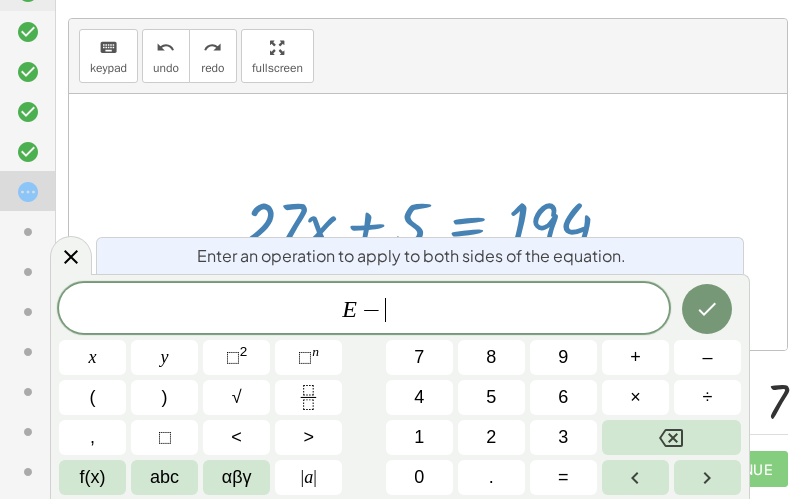 click on "5" at bounding box center [491, 397] 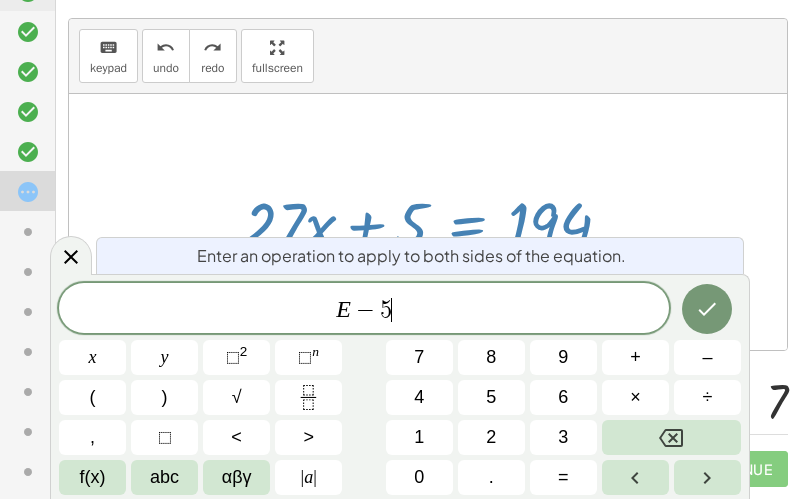 click at bounding box center [707, 309] 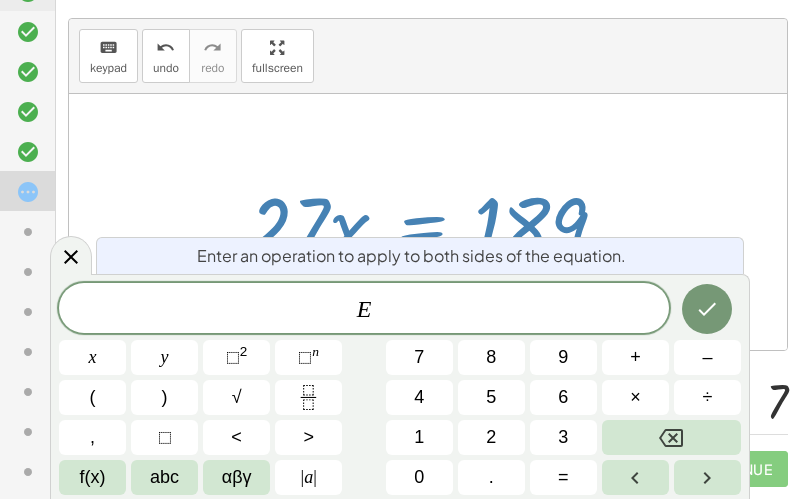 click on "2" at bounding box center [491, 437] 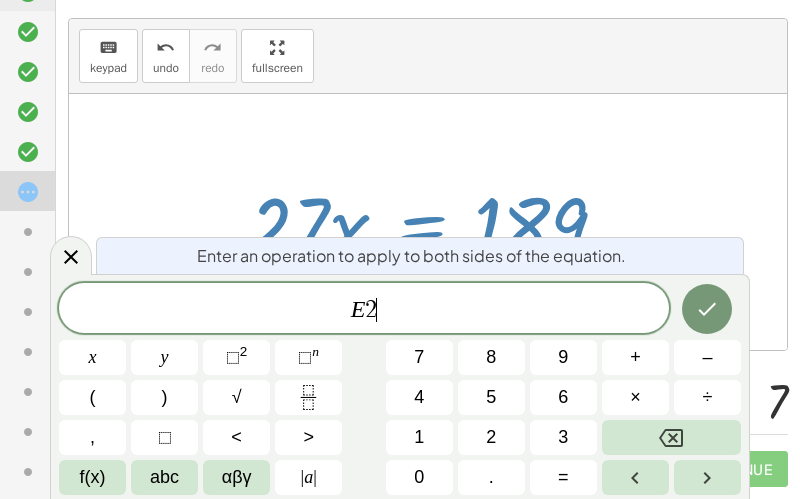 click on "7" at bounding box center (419, 357) 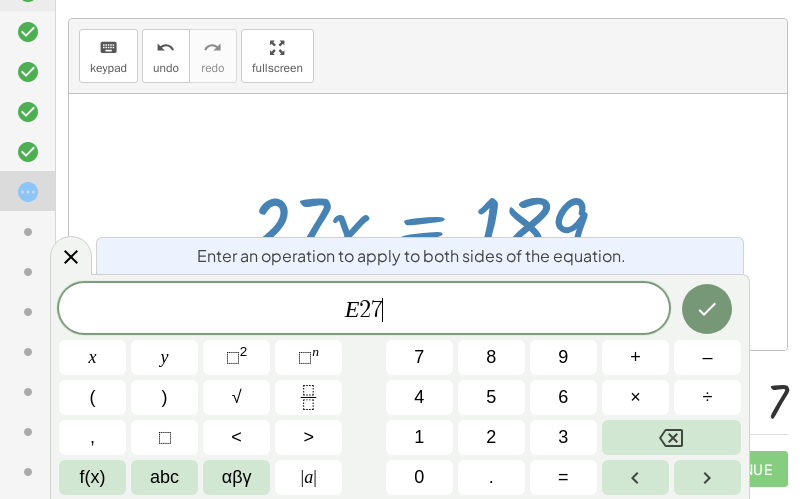 click at bounding box center [671, 437] 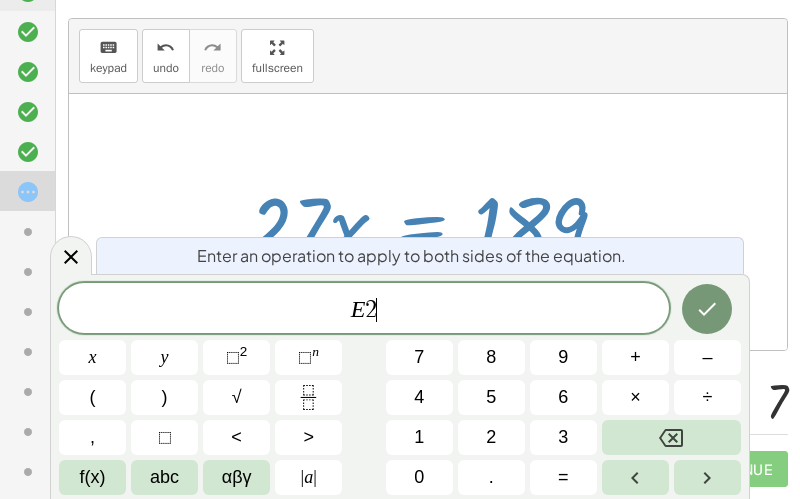 click at bounding box center [671, 437] 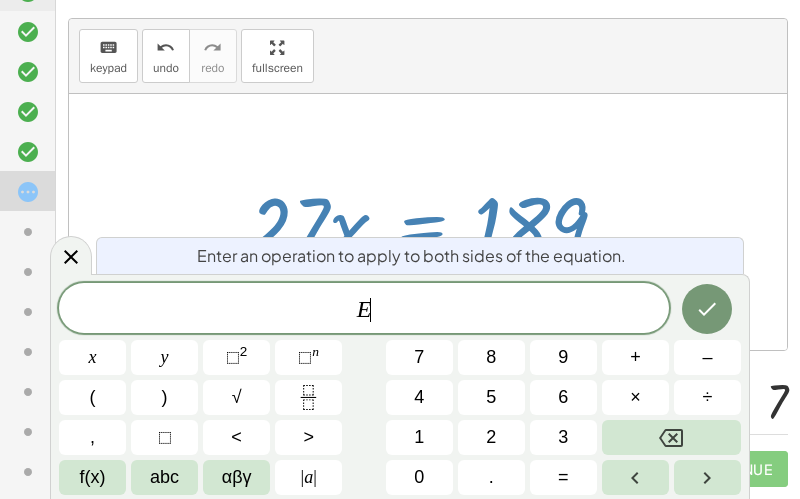 click on "÷" at bounding box center [707, 397] 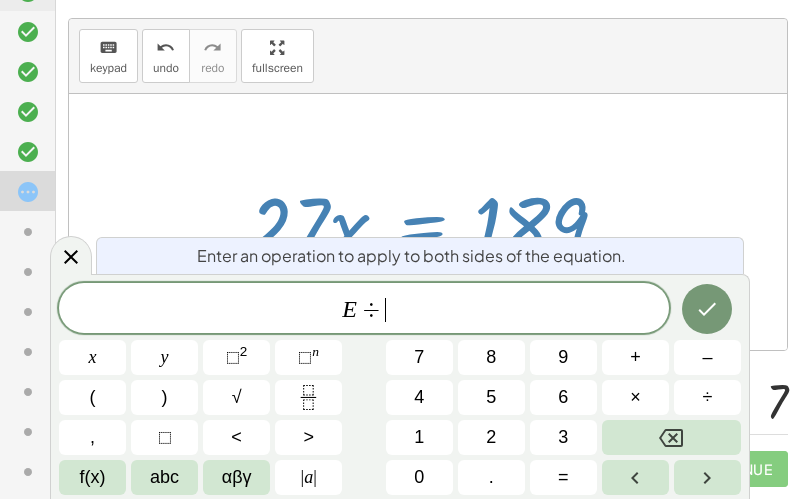 click on "2" at bounding box center (491, 437) 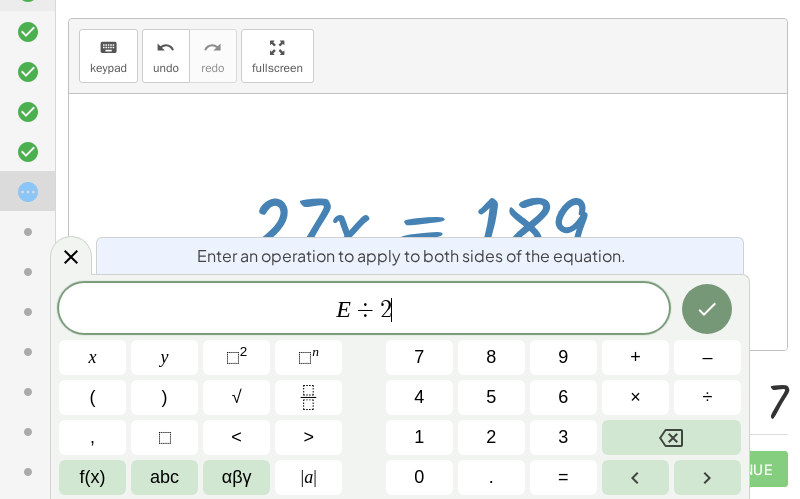 click on "7" at bounding box center (419, 357) 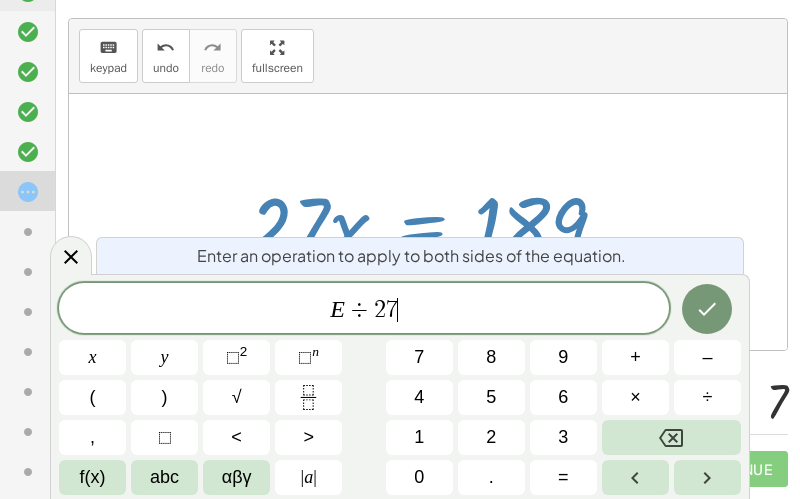 click 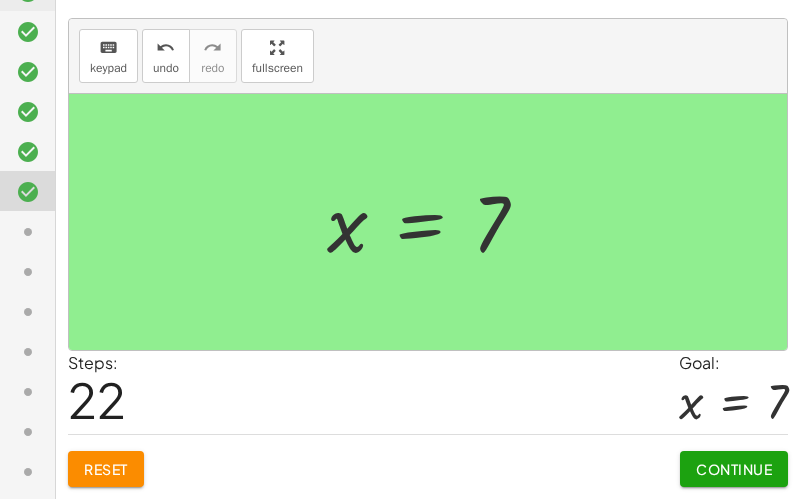 click on "Continue" 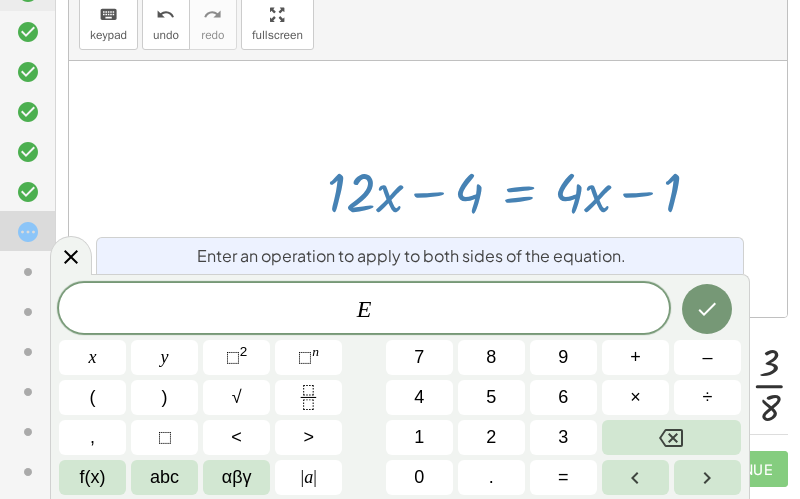 click on "–" at bounding box center [707, 357] 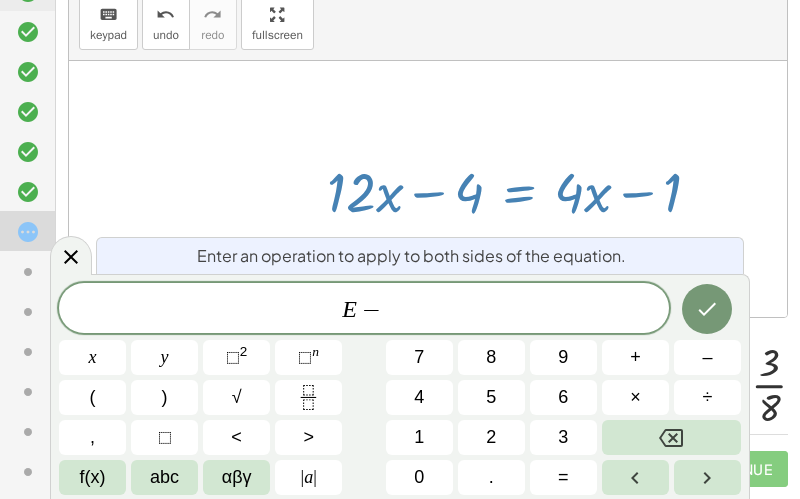 click on "4" at bounding box center [419, 397] 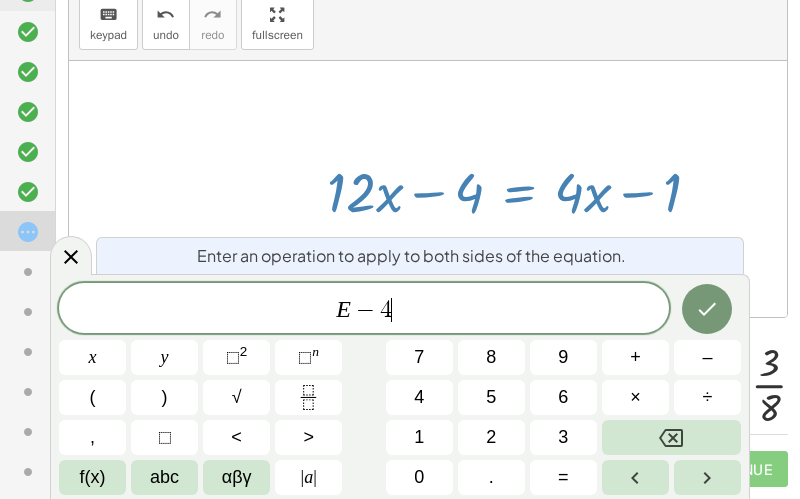 click on "abc" at bounding box center (164, 477) 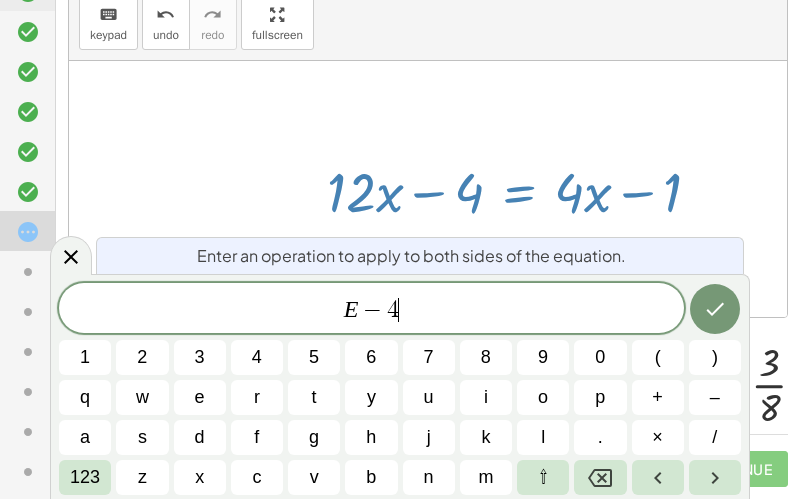 click on "123" at bounding box center [85, 477] 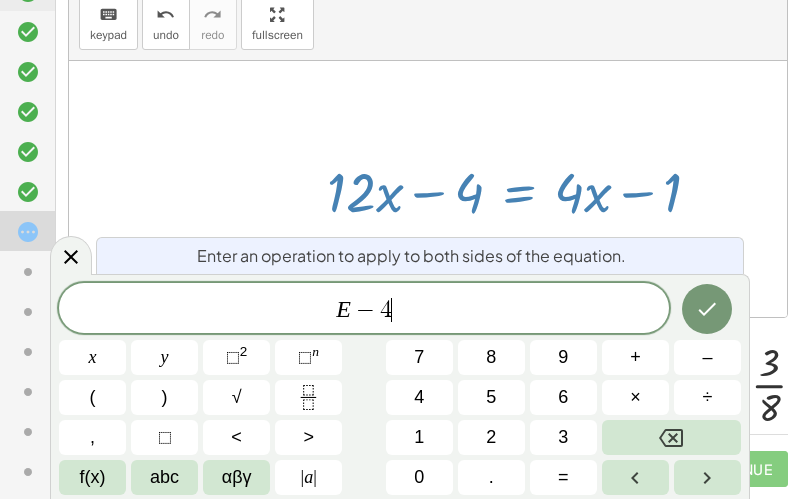 click on "x" at bounding box center [92, 357] 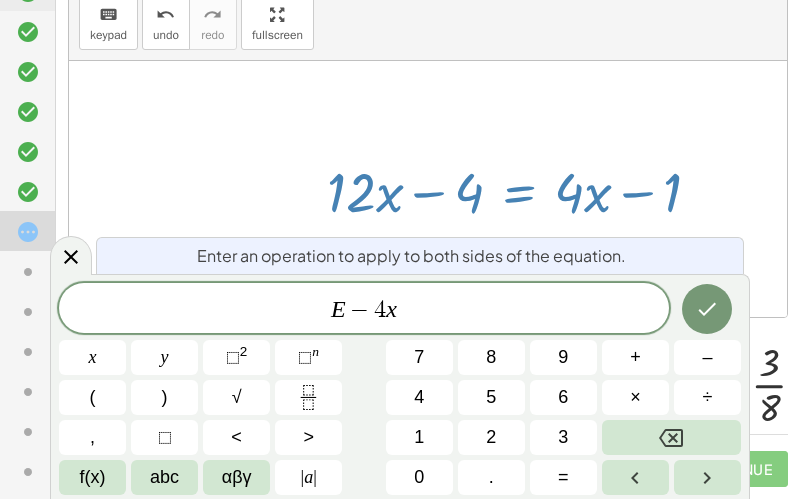 click 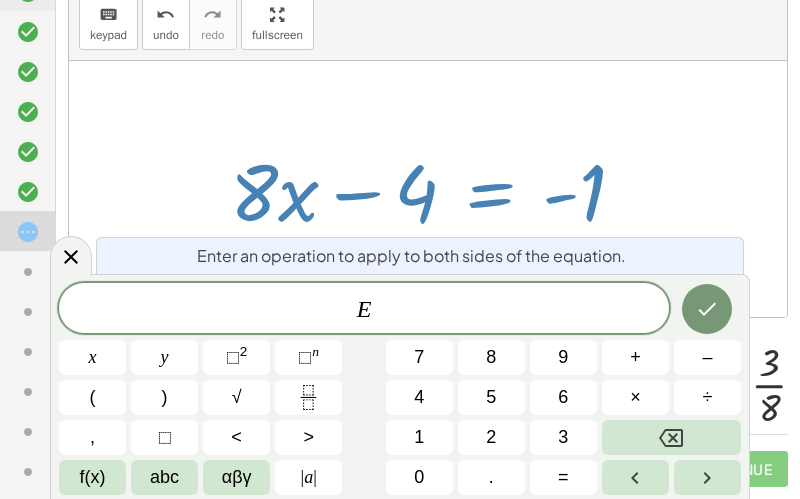 click on "+" at bounding box center (635, 357) 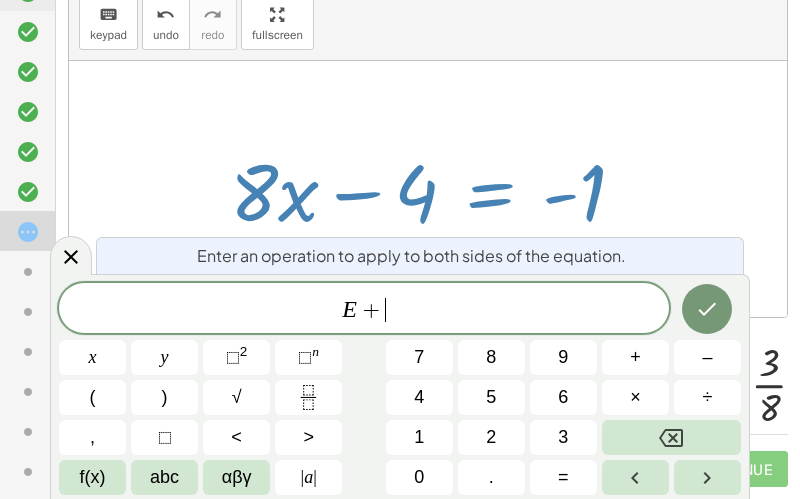 click on "4" at bounding box center (419, 397) 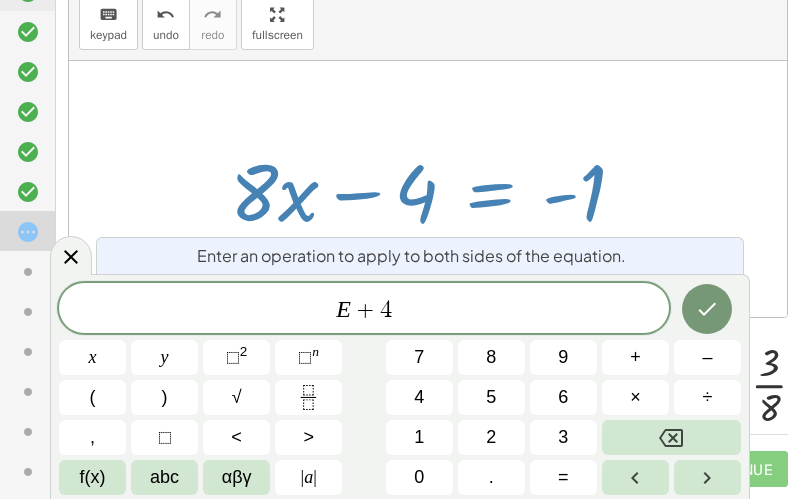 click 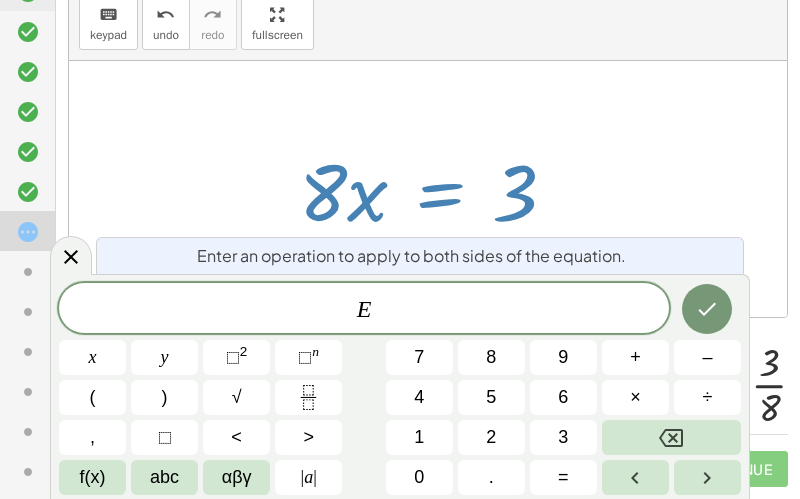click on "÷" at bounding box center [707, 397] 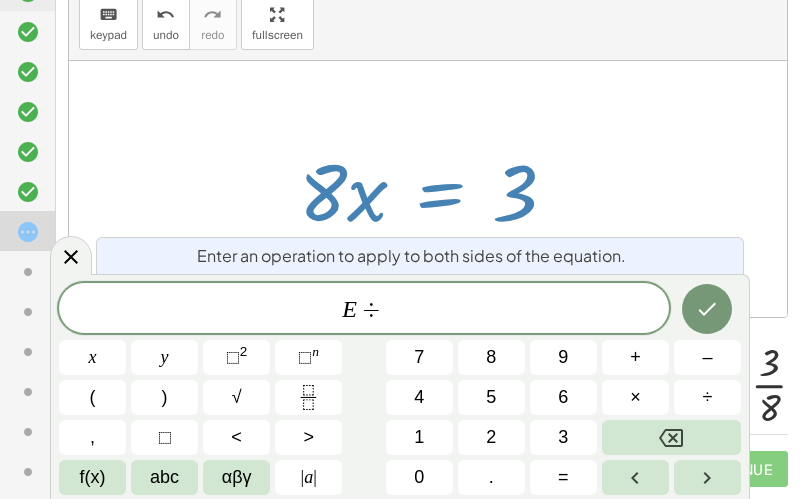 click on "8" at bounding box center [491, 357] 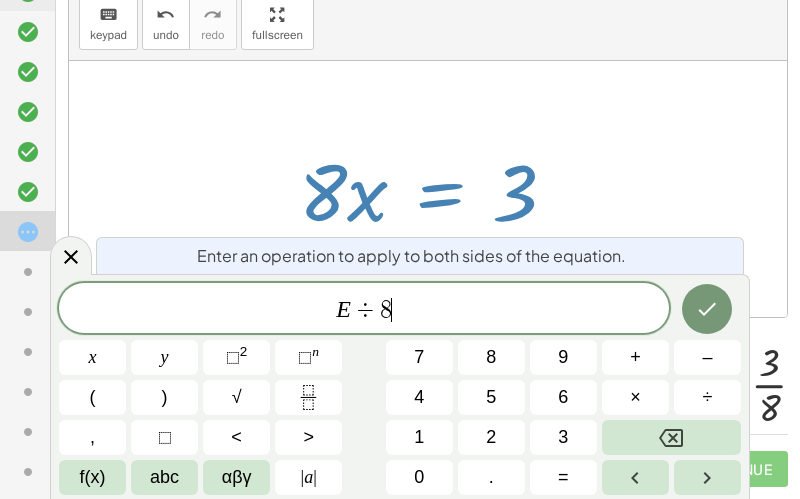 click 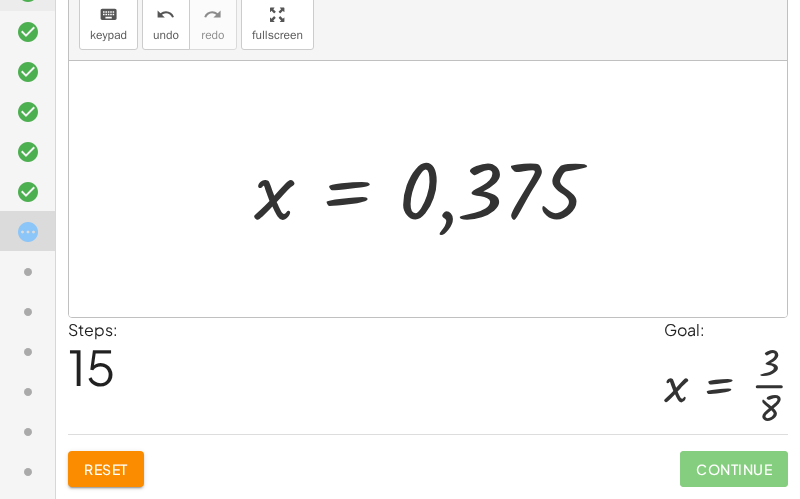 click on "Continue" 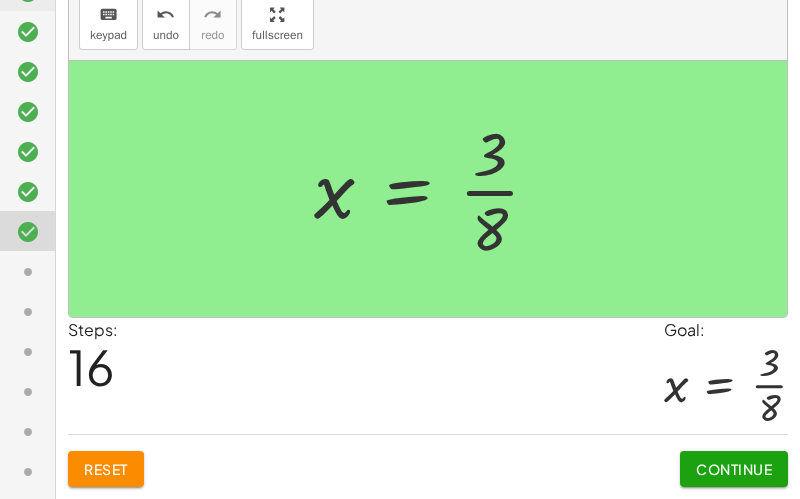 click on "Continue" 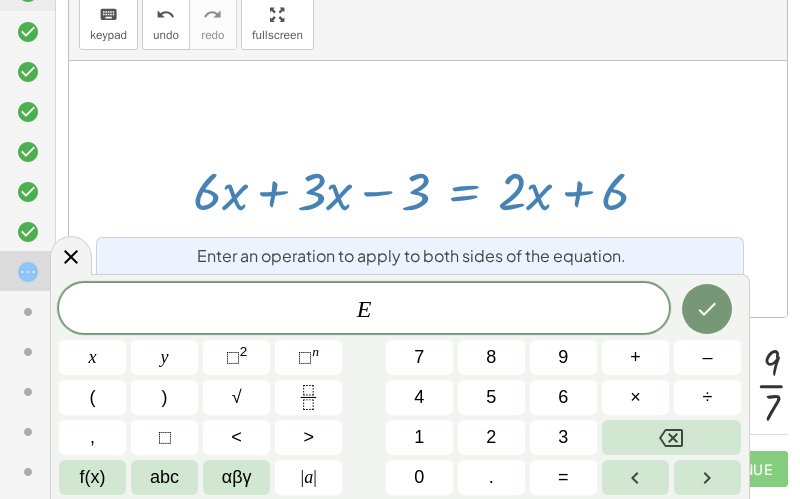click on "–" at bounding box center [707, 357] 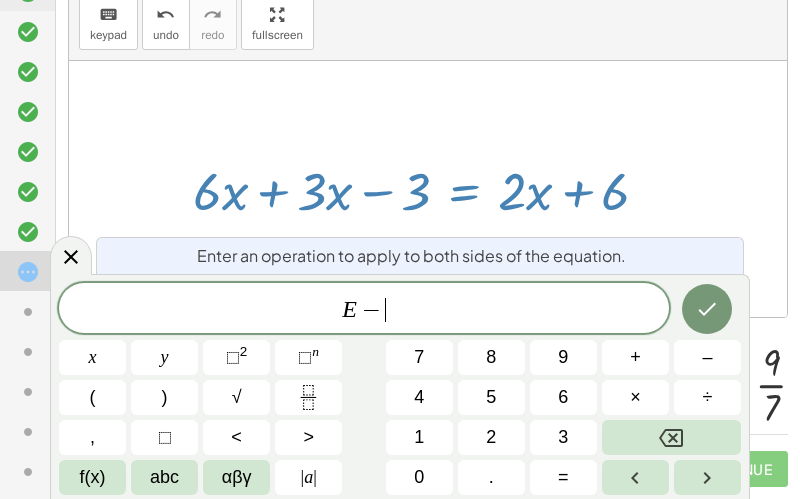 click on "2" at bounding box center (491, 437) 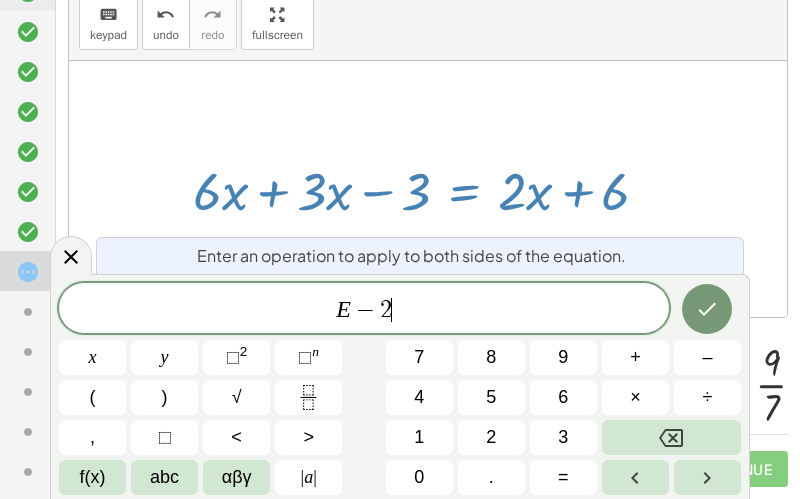 click on "x" at bounding box center [93, 357] 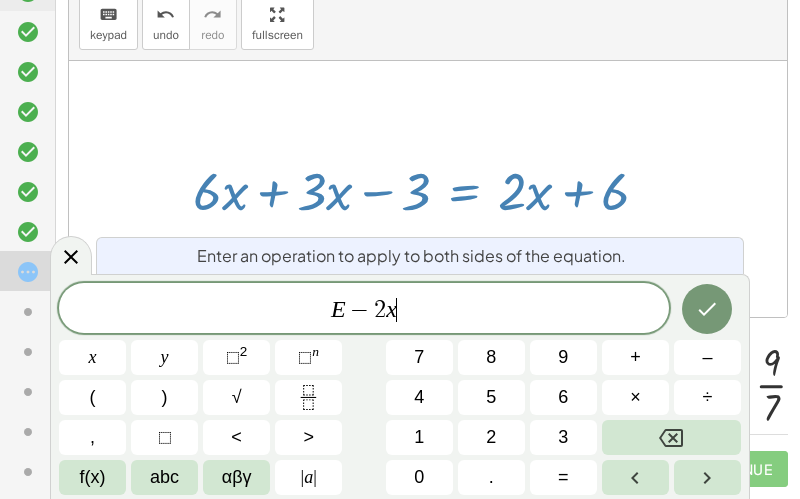 click 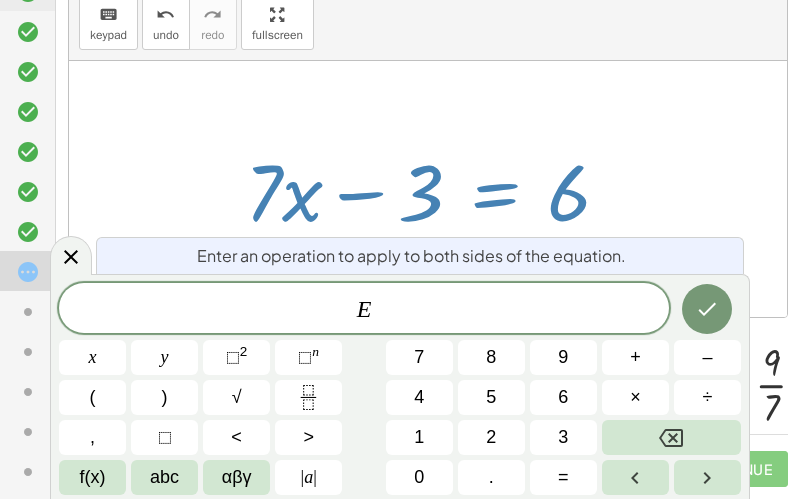 click on "–" at bounding box center (707, 357) 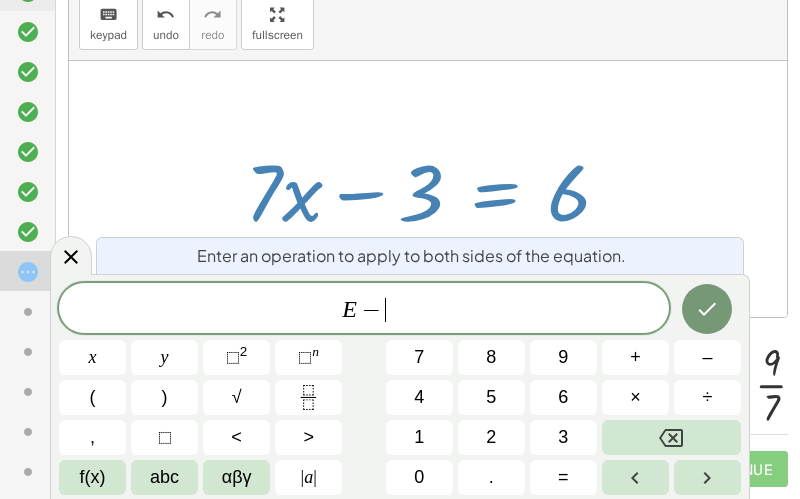 click at bounding box center (671, 437) 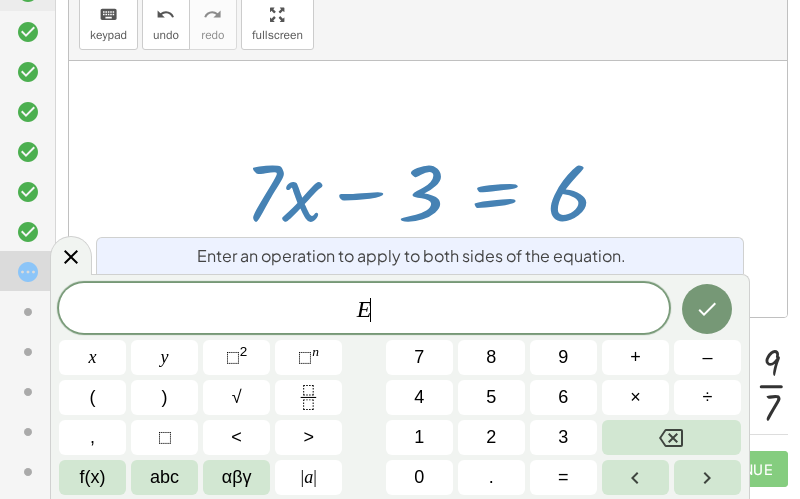 click on "×" at bounding box center (635, 397) 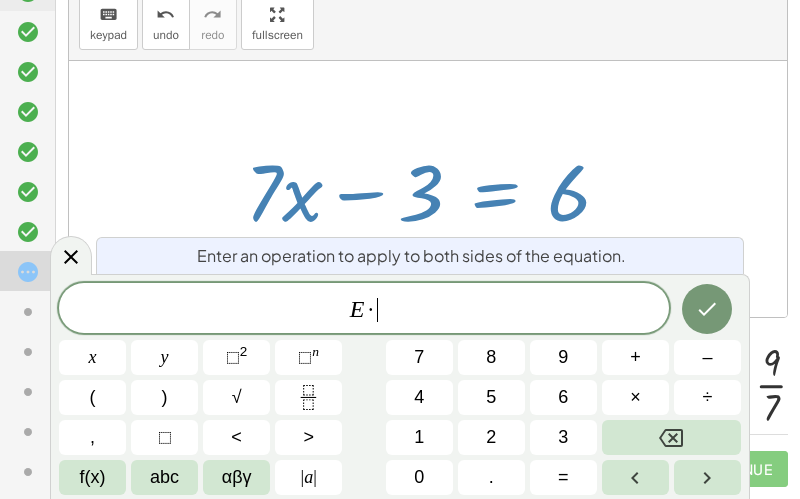 click at bounding box center (671, 437) 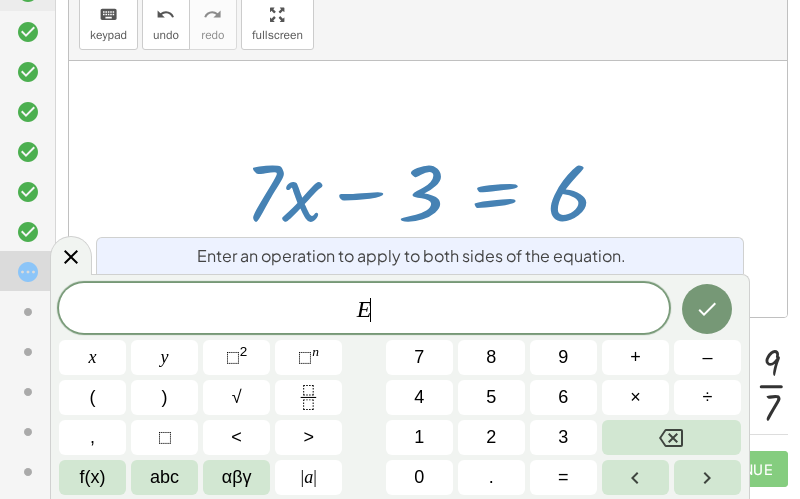 click on "+" at bounding box center [635, 357] 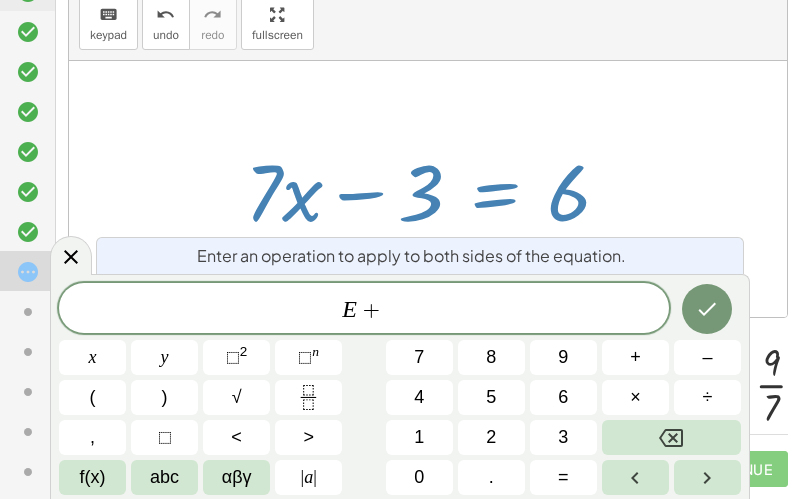 click on "3" at bounding box center (563, 437) 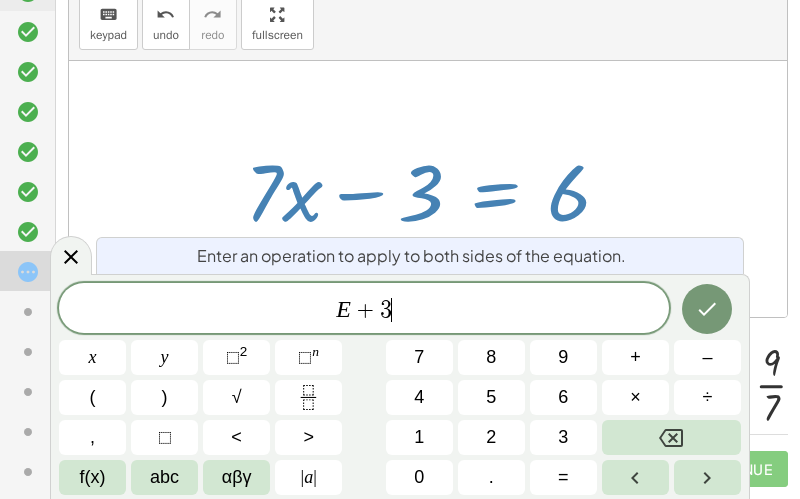 click 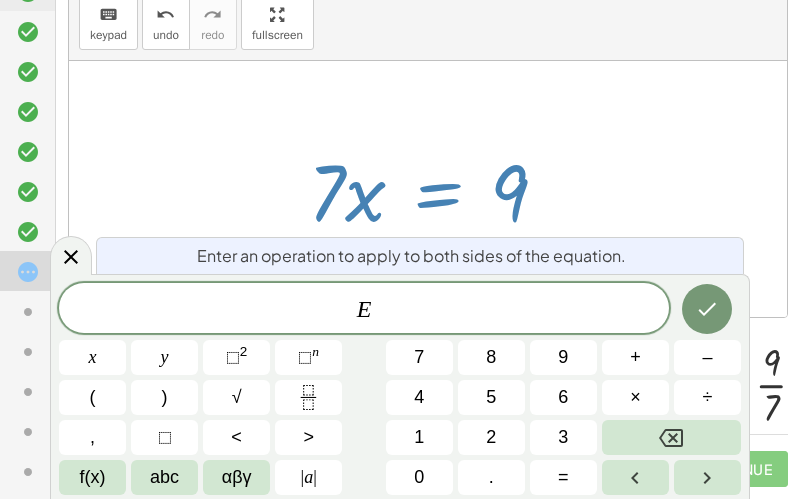 click on "÷" at bounding box center (707, 397) 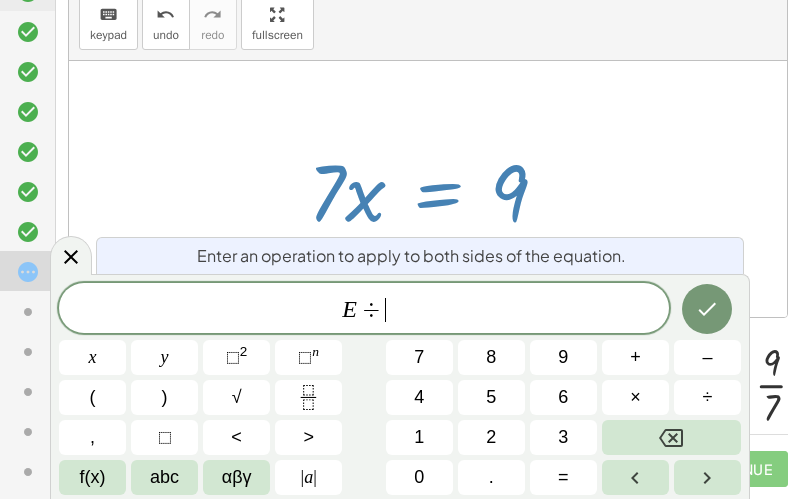 click on "7" at bounding box center [419, 357] 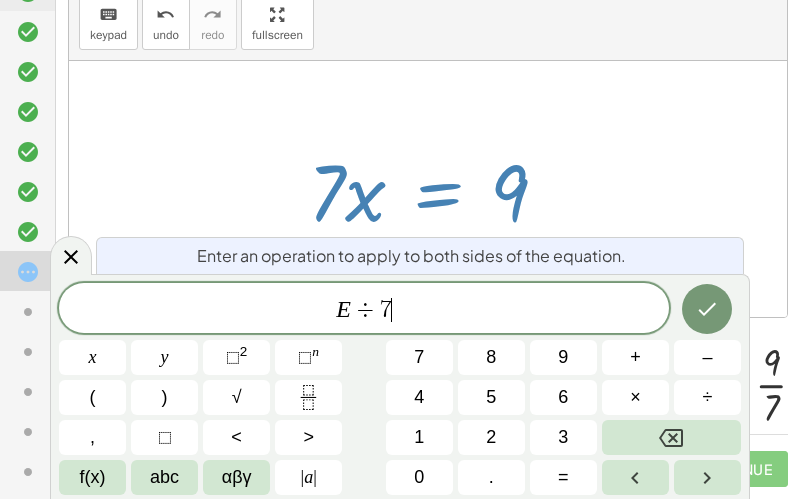 click 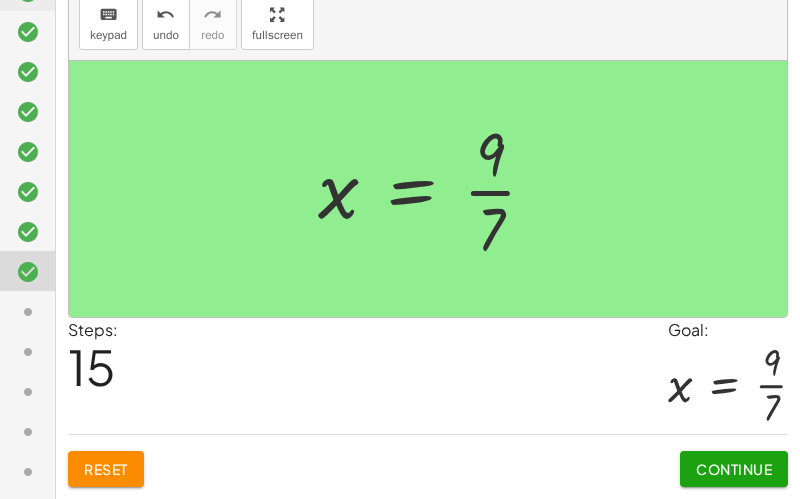 click on "Continue" 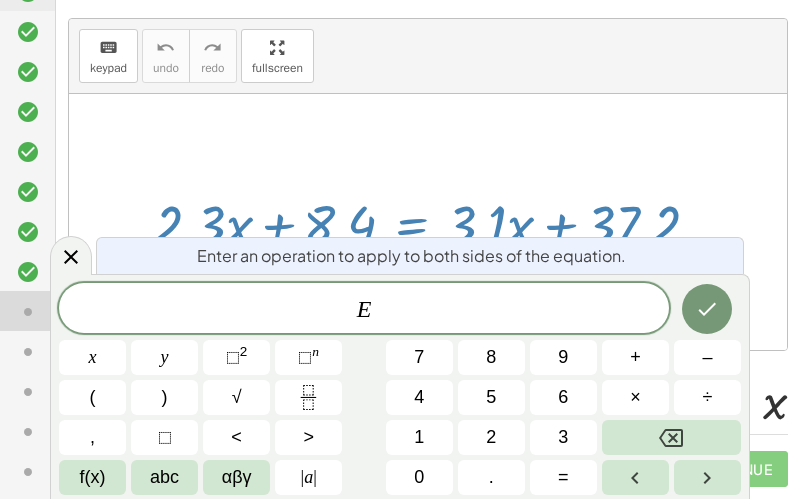 click on "–" at bounding box center (707, 357) 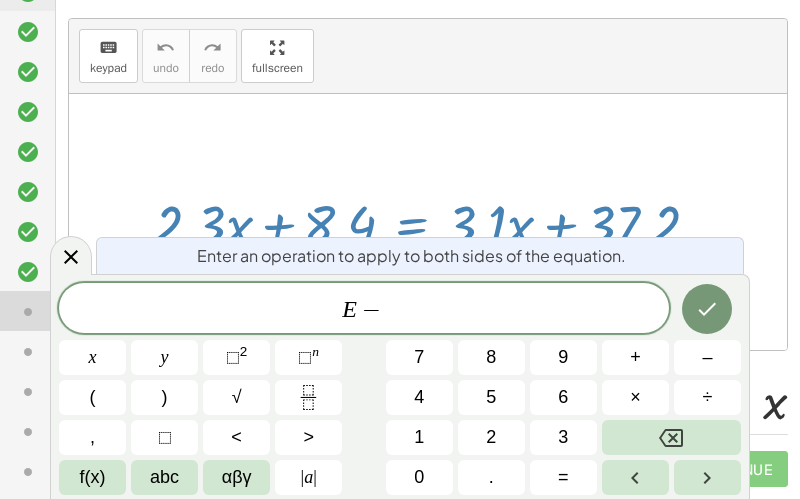 click on "2" at bounding box center [491, 437] 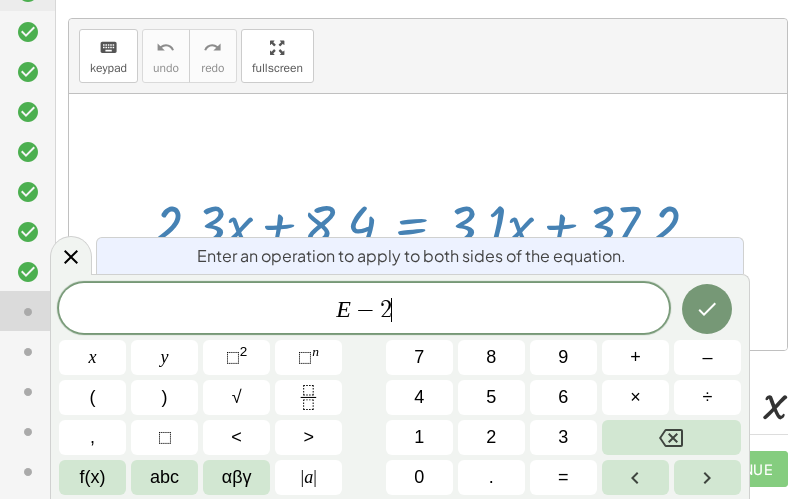 click on "." at bounding box center [491, 477] 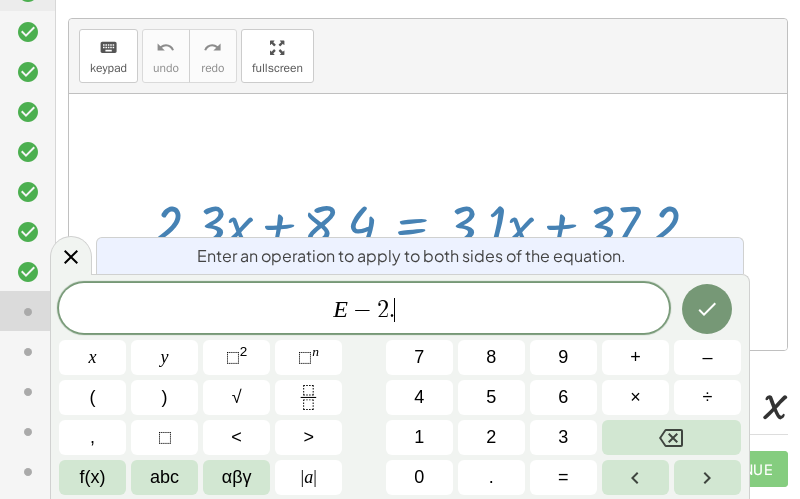 click on "3" at bounding box center [563, 437] 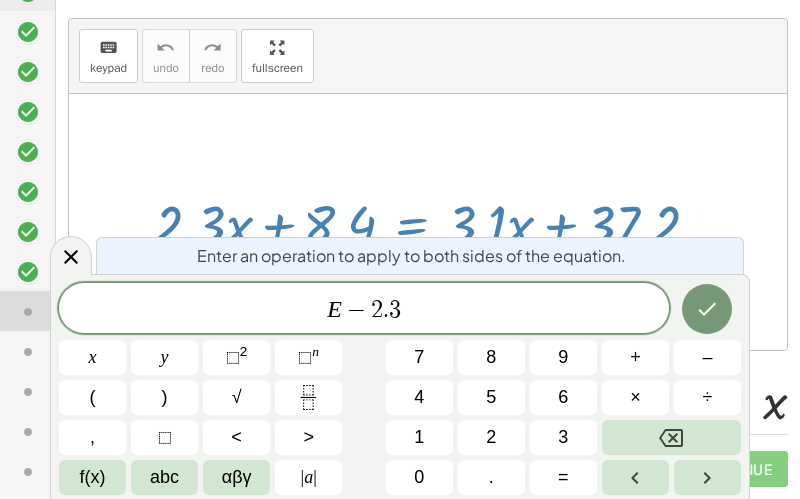 click on "x" at bounding box center (92, 357) 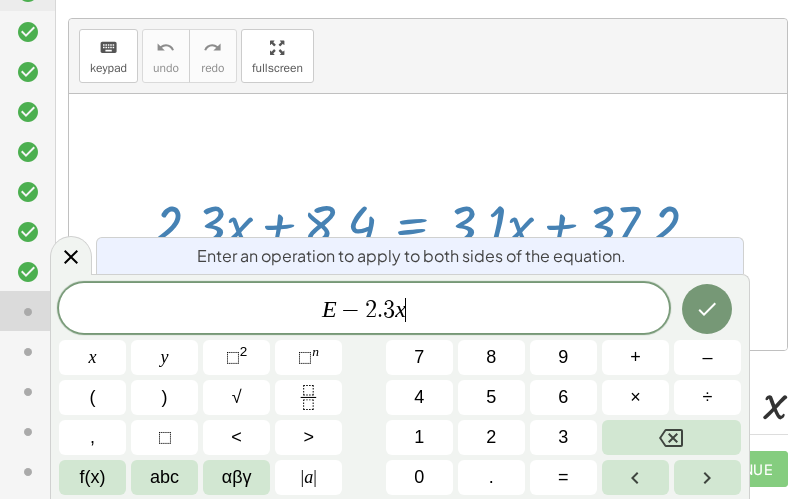 click at bounding box center (707, 309) 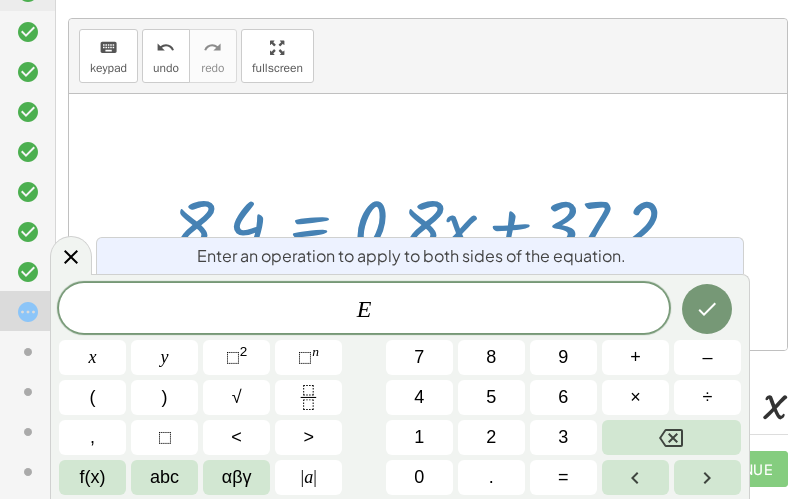 click on "–" at bounding box center (707, 357) 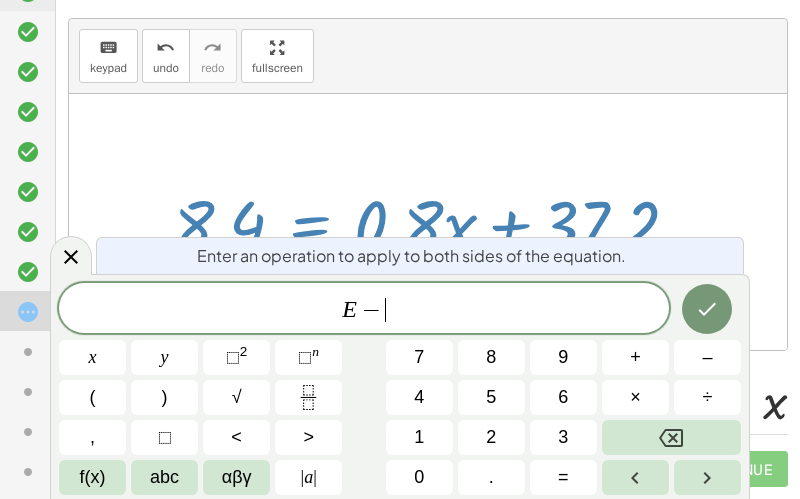 click on "3" at bounding box center [563, 437] 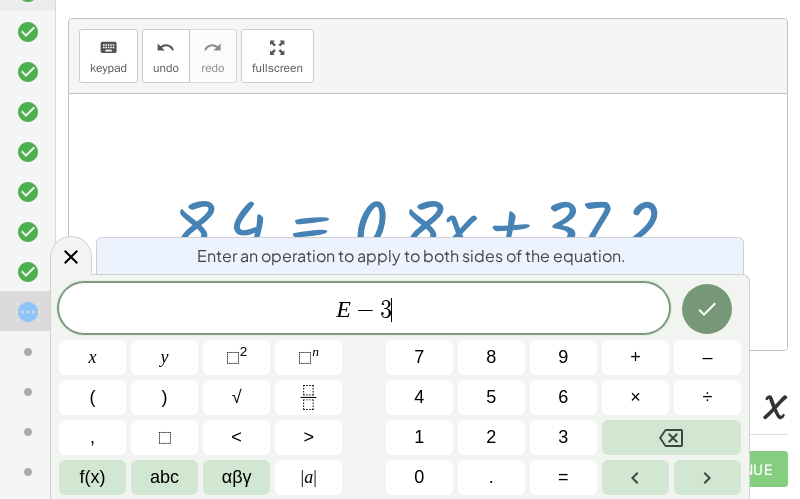click on "7" at bounding box center [419, 357] 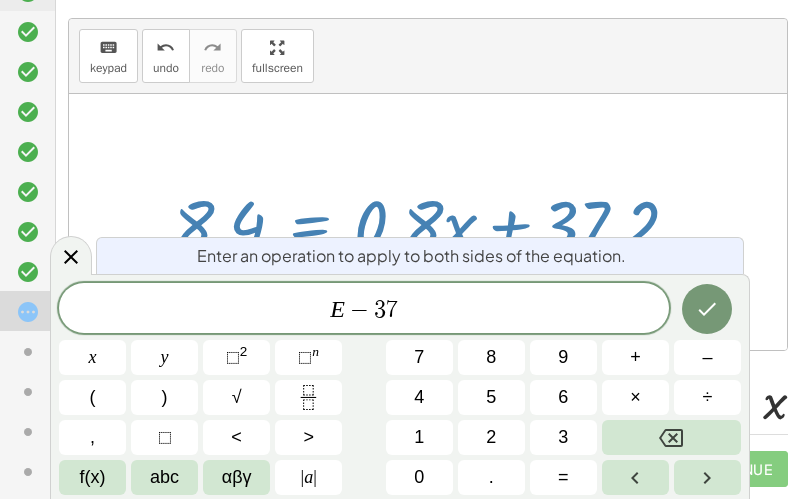 click on "." at bounding box center (491, 477) 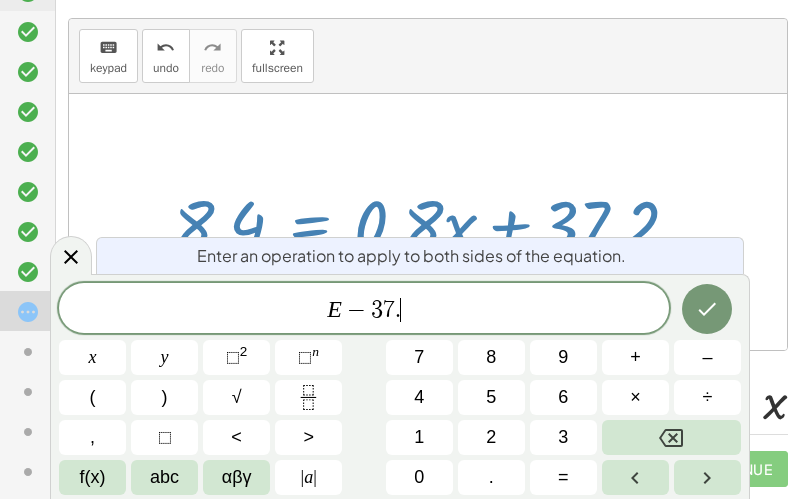 click on "2" at bounding box center [491, 437] 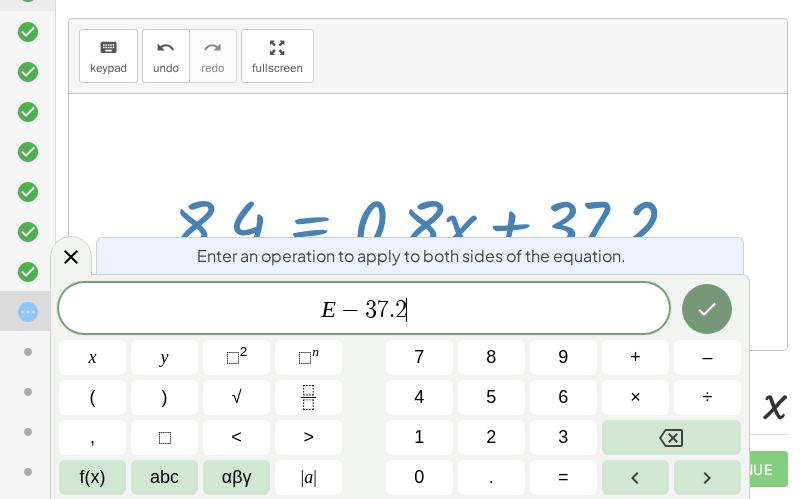 click at bounding box center [707, 309] 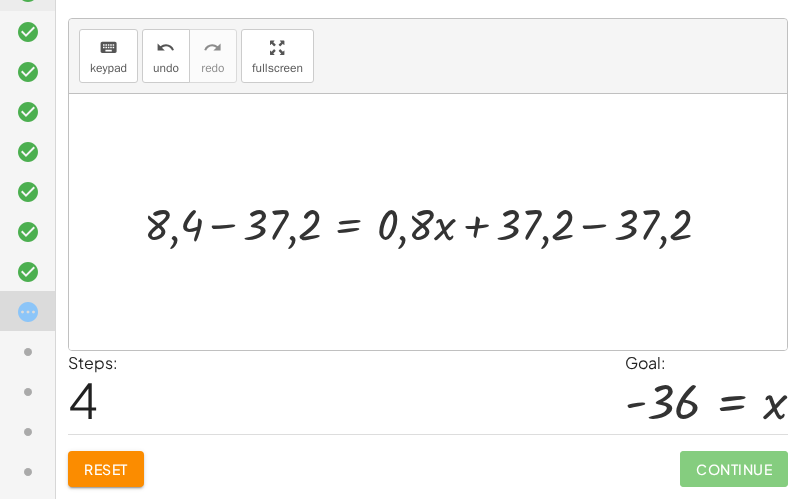 click at bounding box center [428, 222] 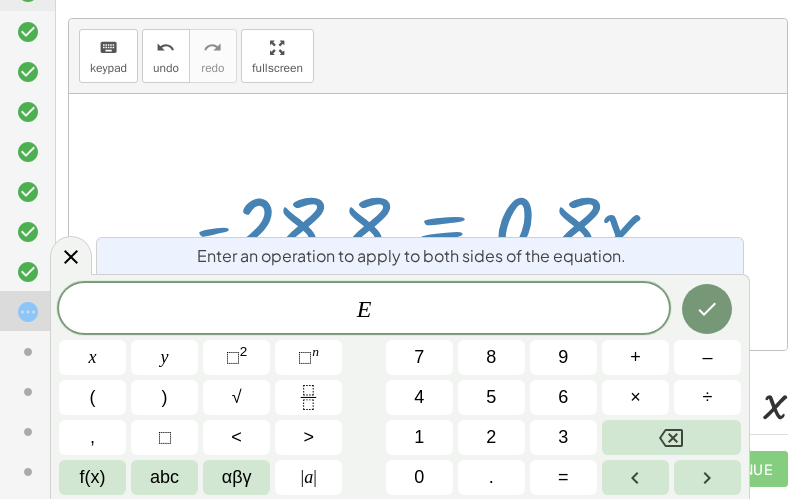 click on "÷" at bounding box center [707, 397] 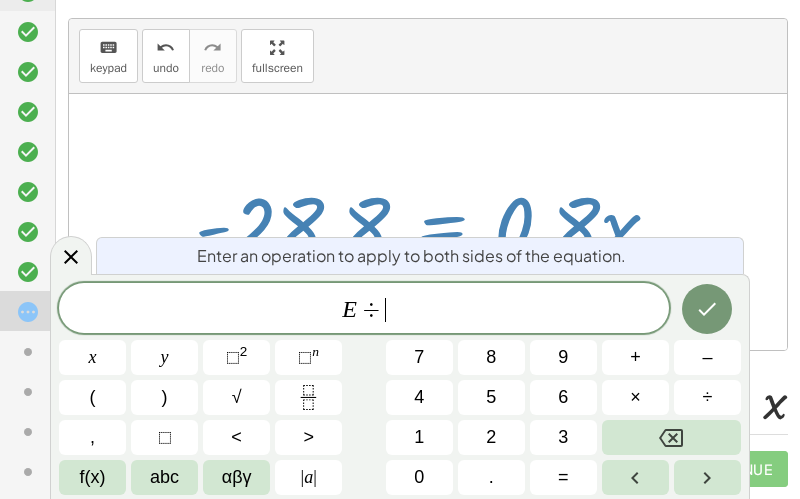 click on "0" at bounding box center (419, 477) 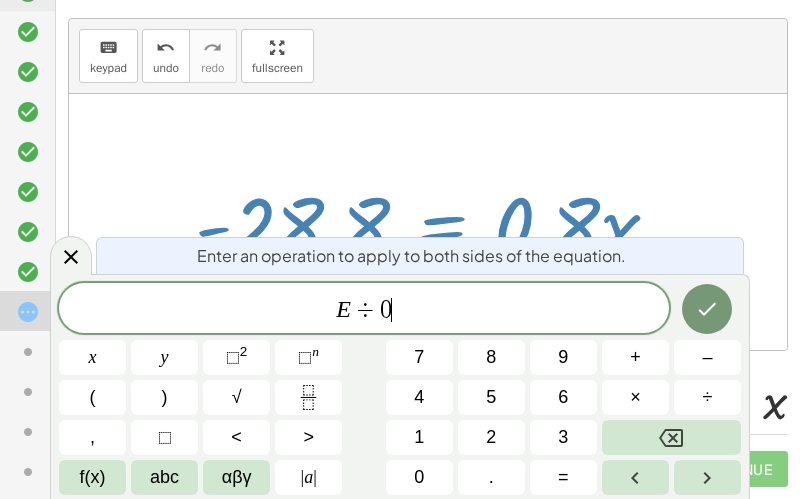 click on "." at bounding box center [491, 477] 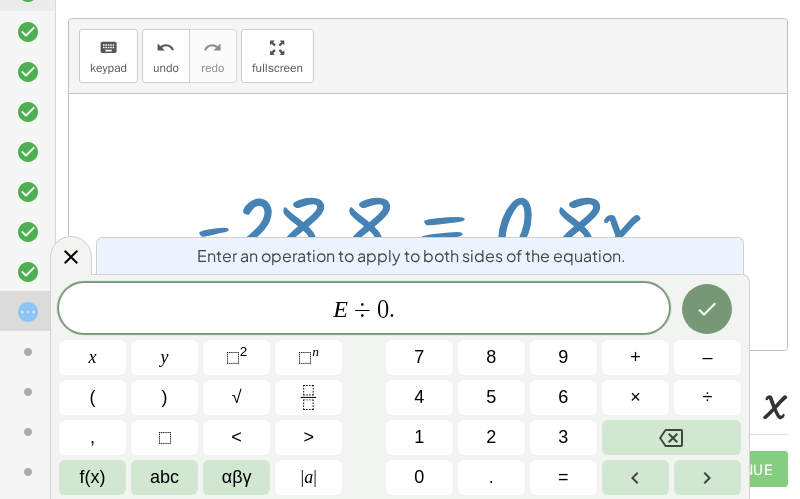 click on "8" at bounding box center [491, 357] 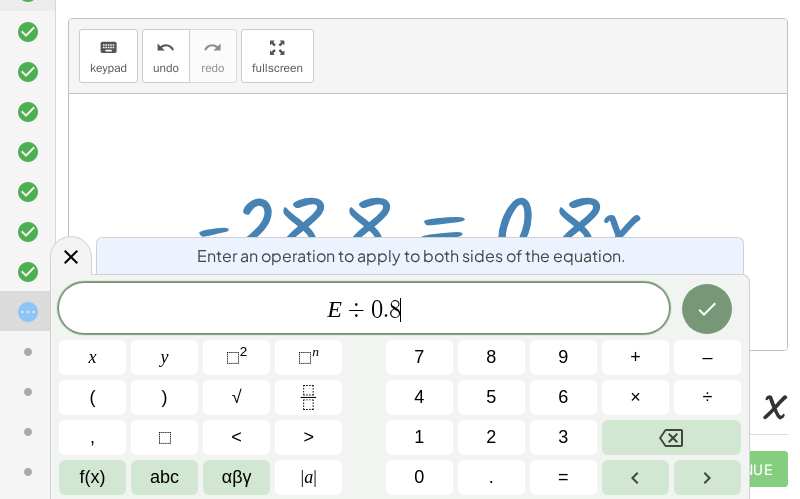 click 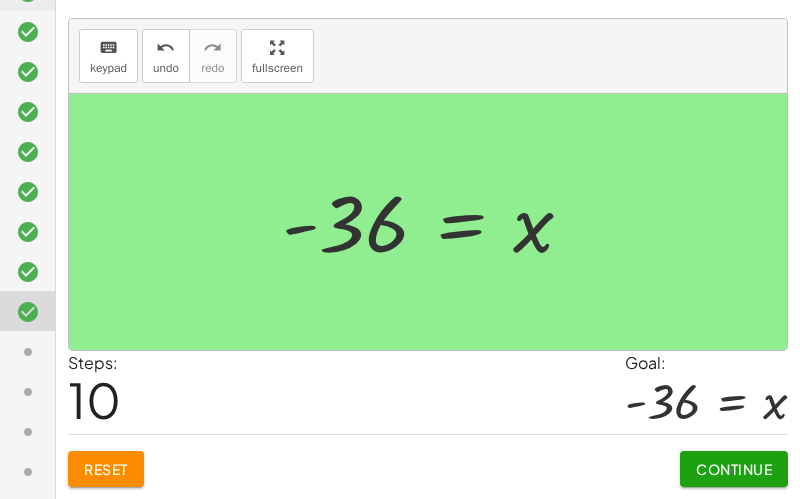 click on "Continue" 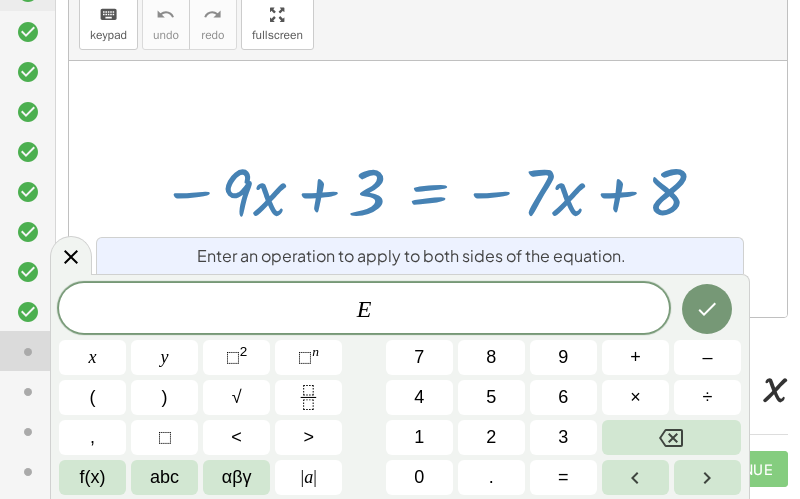 click on "+" at bounding box center [635, 357] 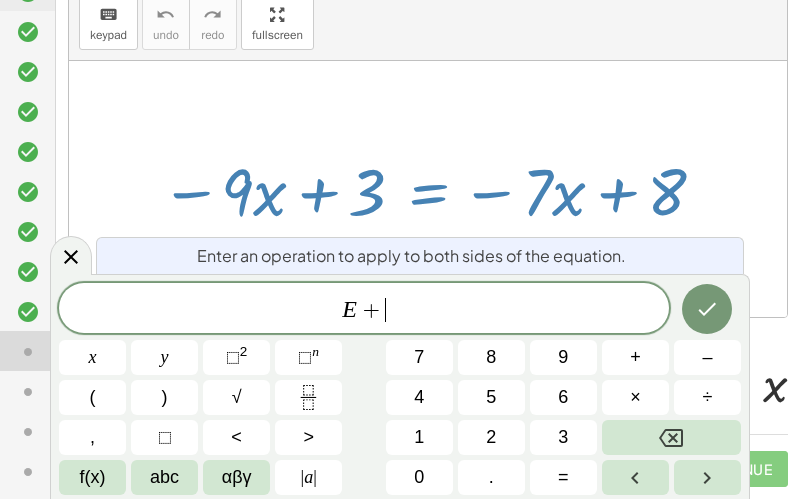 click on "7" at bounding box center (419, 357) 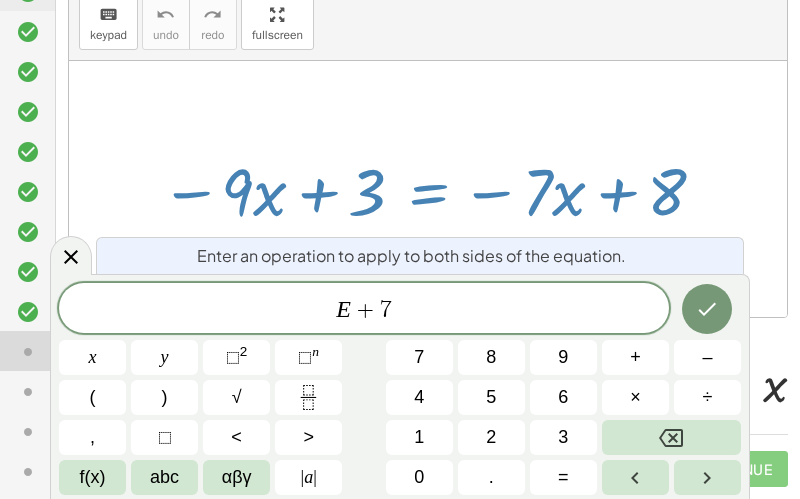 click on "x" at bounding box center (92, 357) 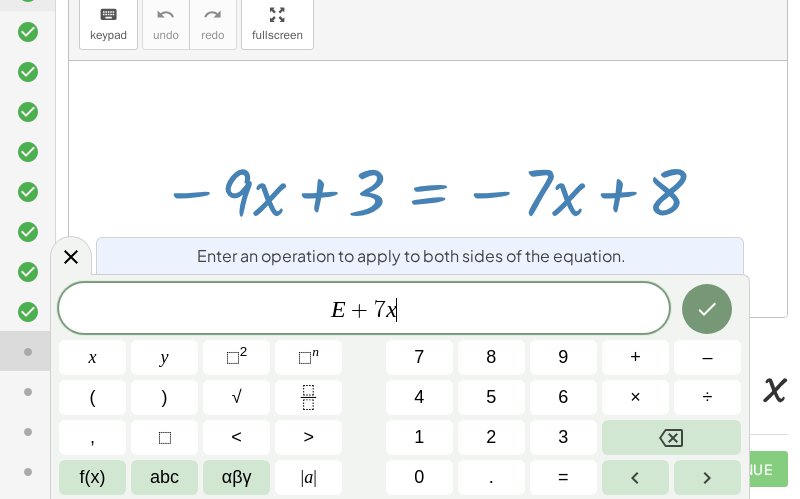 click at bounding box center (707, 309) 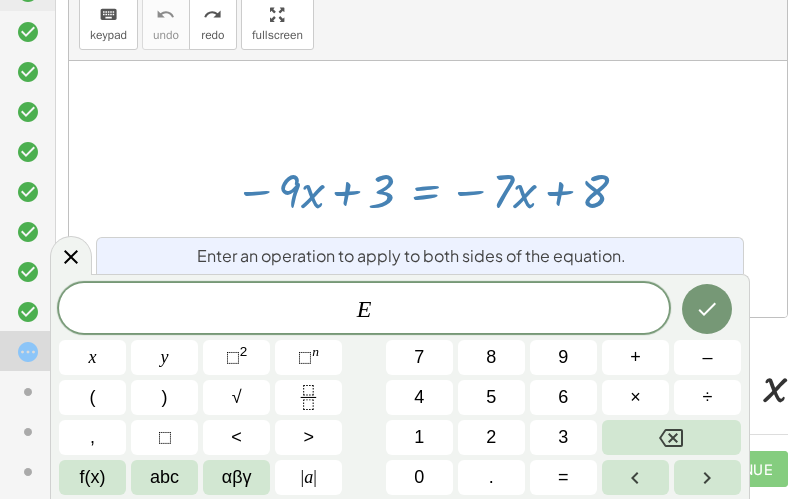 click on "+" at bounding box center (635, 357) 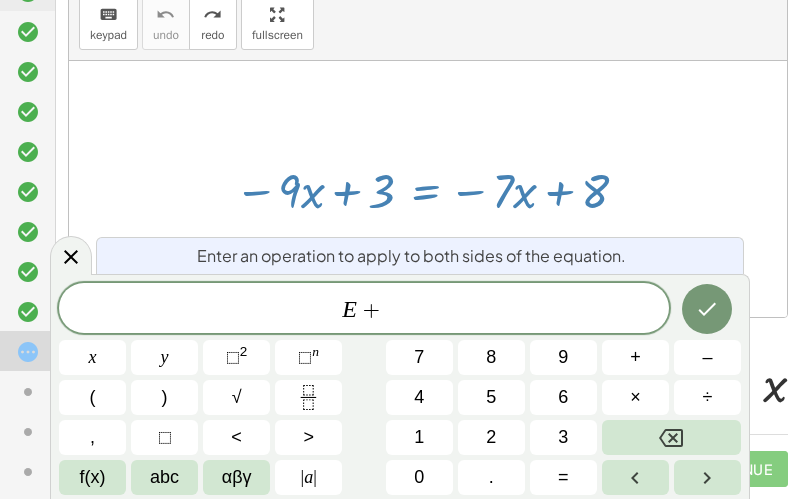 click on "9" at bounding box center (563, 357) 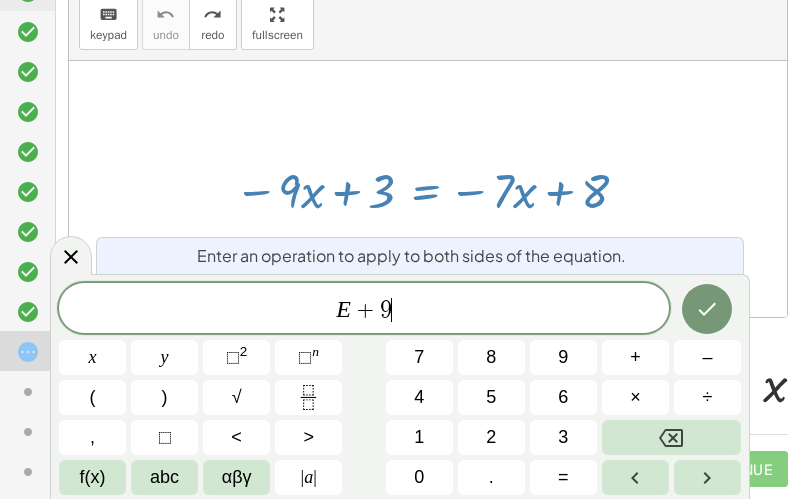 click on "x" at bounding box center [93, 357] 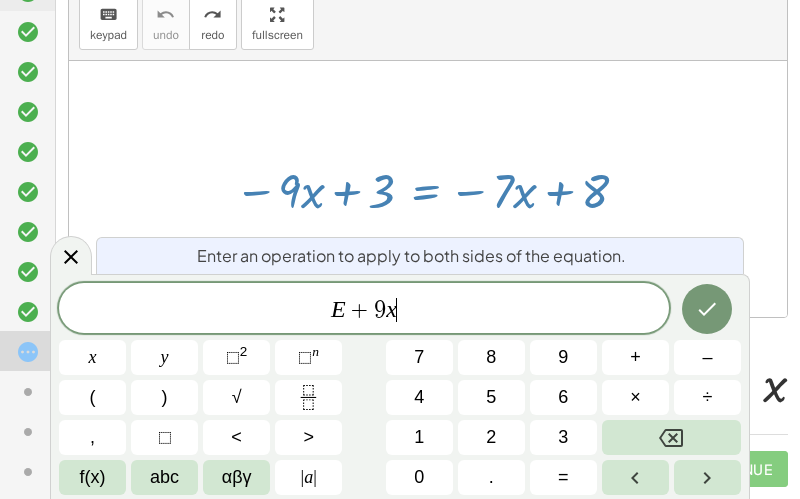 click 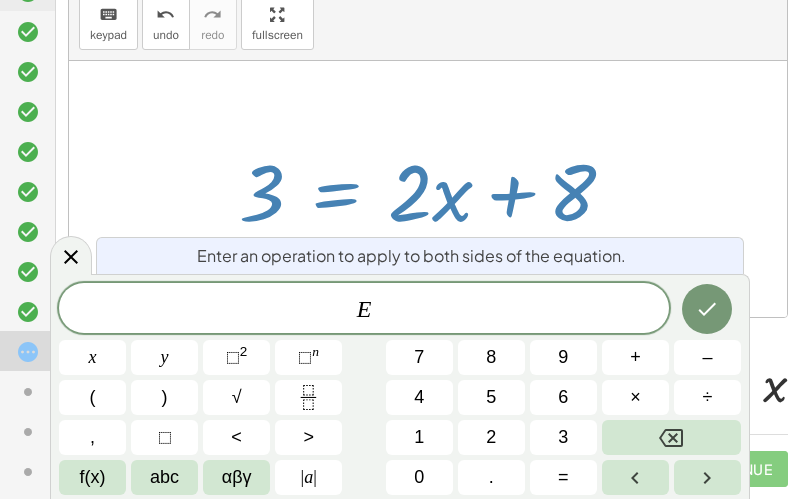click on "–" at bounding box center (707, 357) 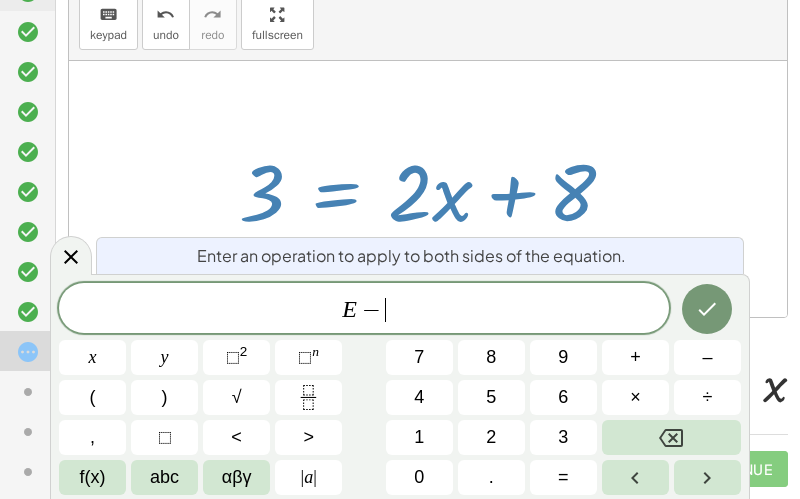 click on "8" at bounding box center [491, 357] 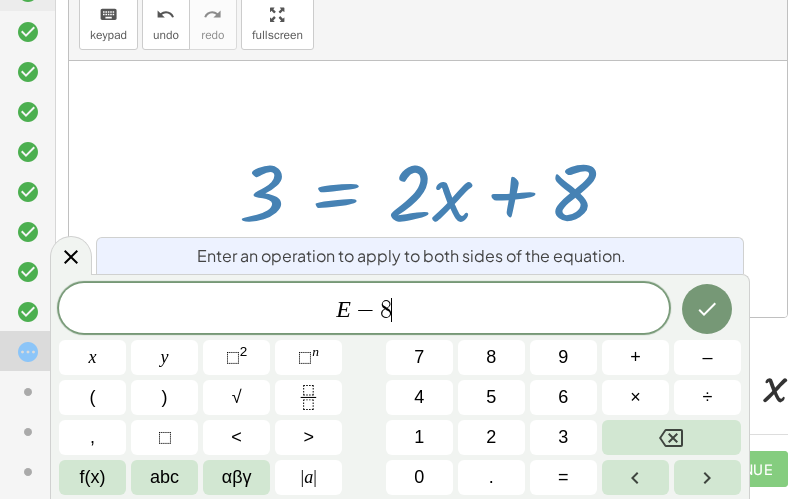click at bounding box center (707, 309) 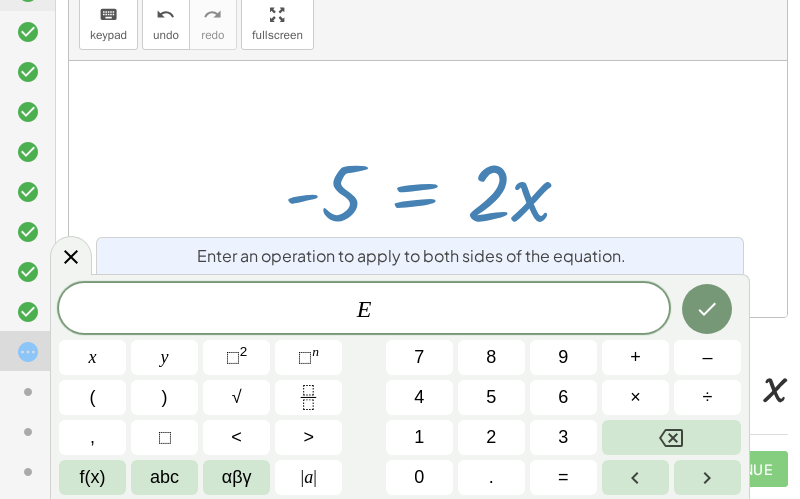 click on "÷" at bounding box center [708, 397] 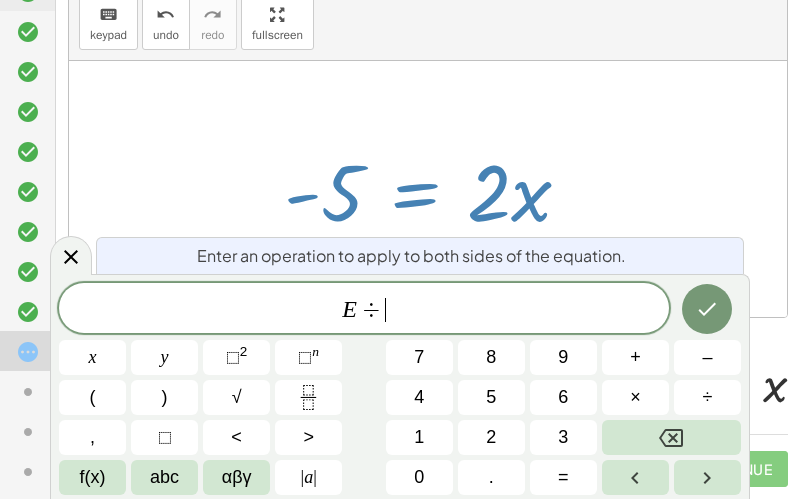 click on "2" at bounding box center [491, 437] 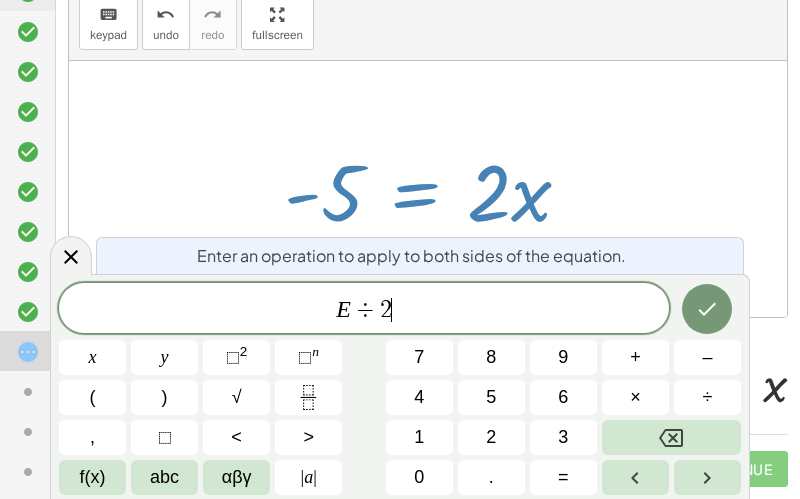 click 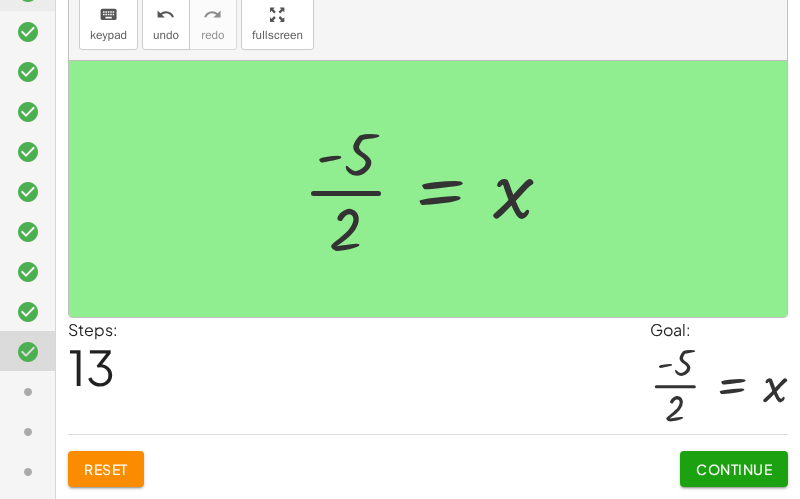 click on "Continue" at bounding box center [734, 469] 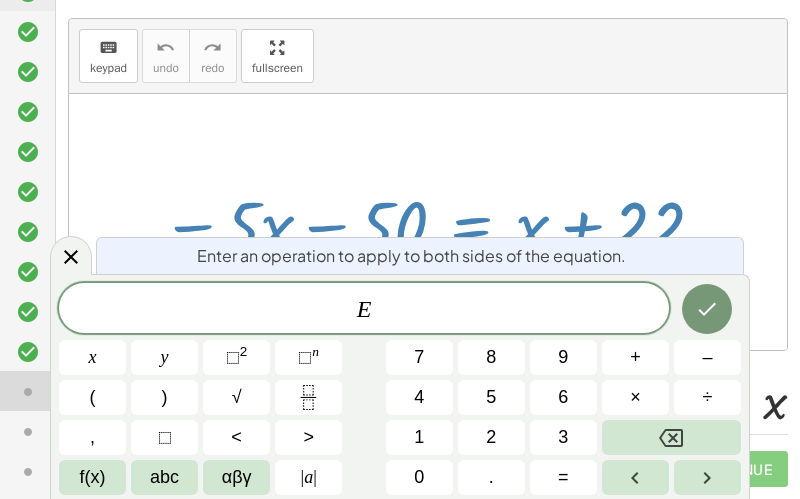 click on "–" at bounding box center [707, 357] 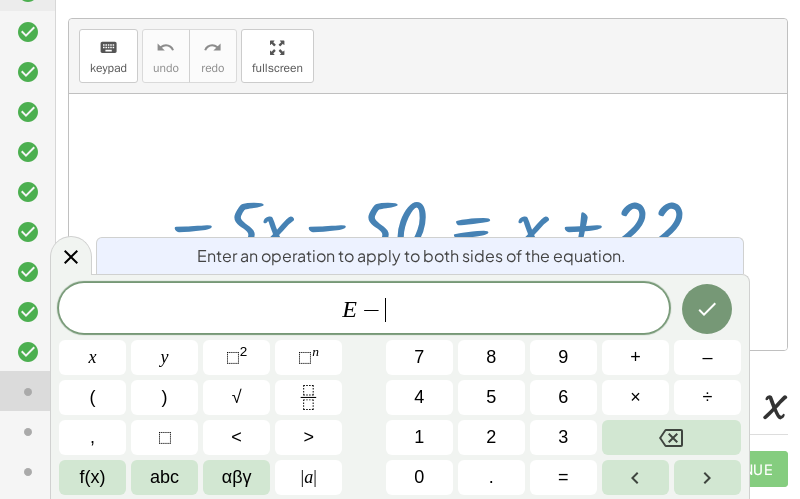 click on "x" at bounding box center (92, 357) 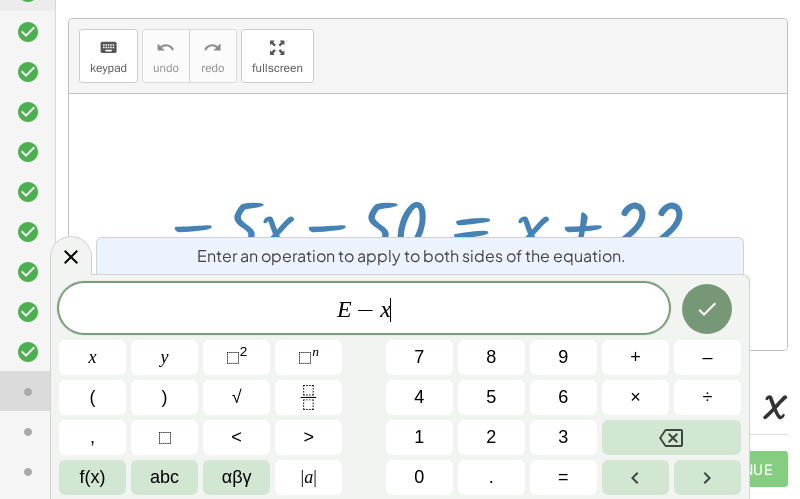 click 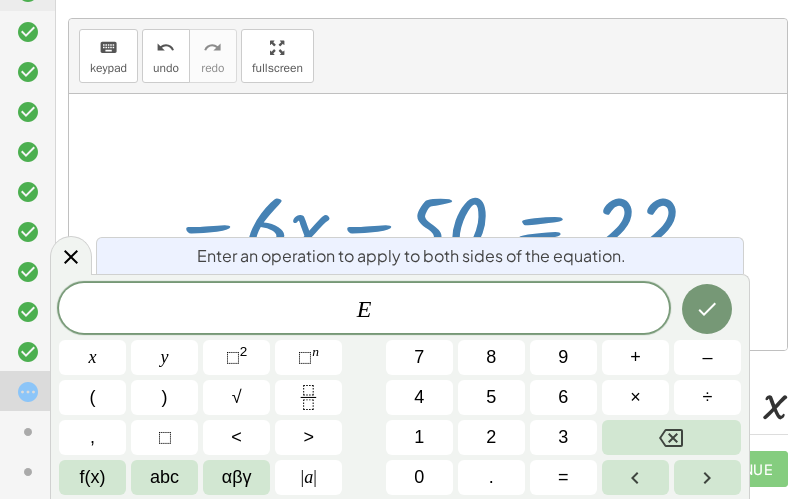 click on "–" at bounding box center [707, 357] 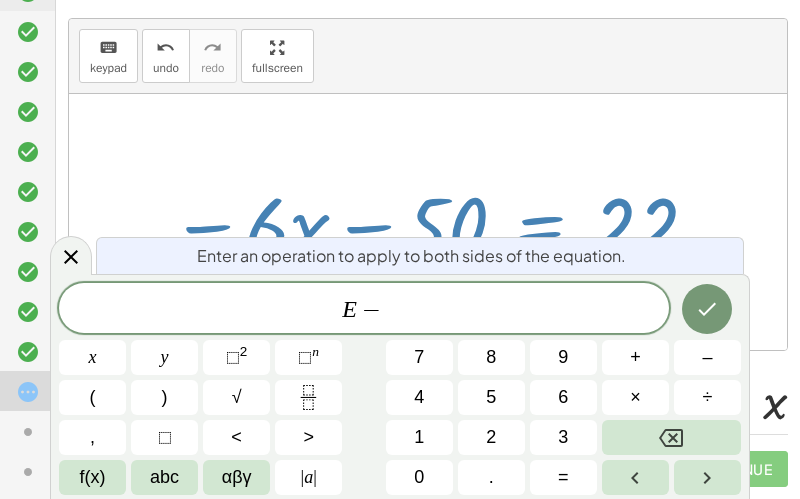 click on "5" at bounding box center (491, 397) 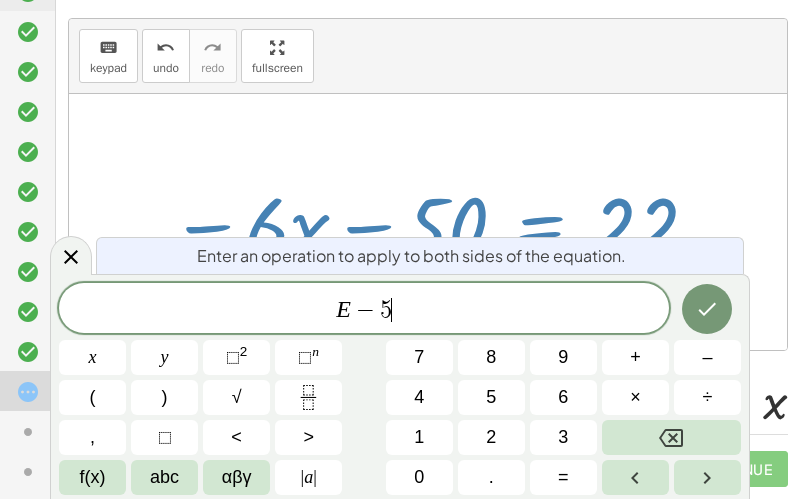 click on "0" at bounding box center [419, 477] 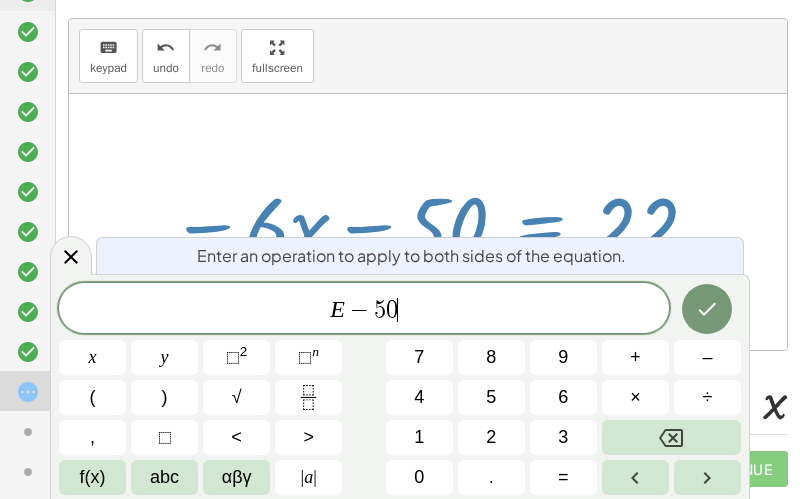 click 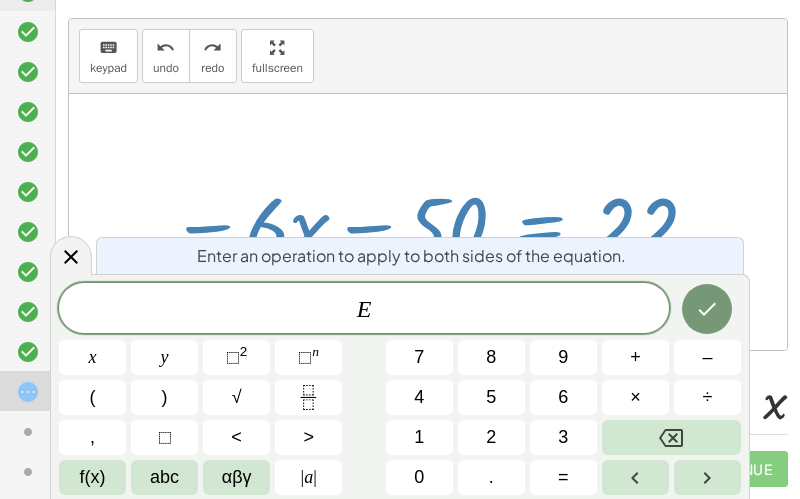 click on "+" at bounding box center (635, 357) 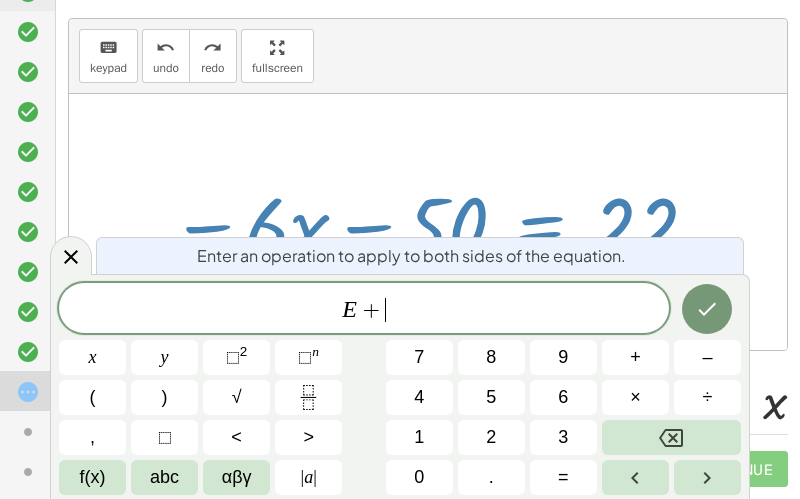 click on "5" at bounding box center [491, 397] 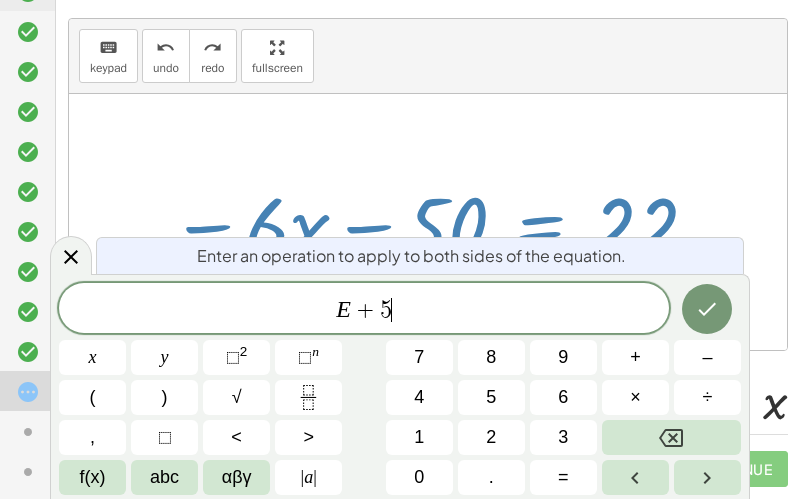 click on "0" at bounding box center [419, 477] 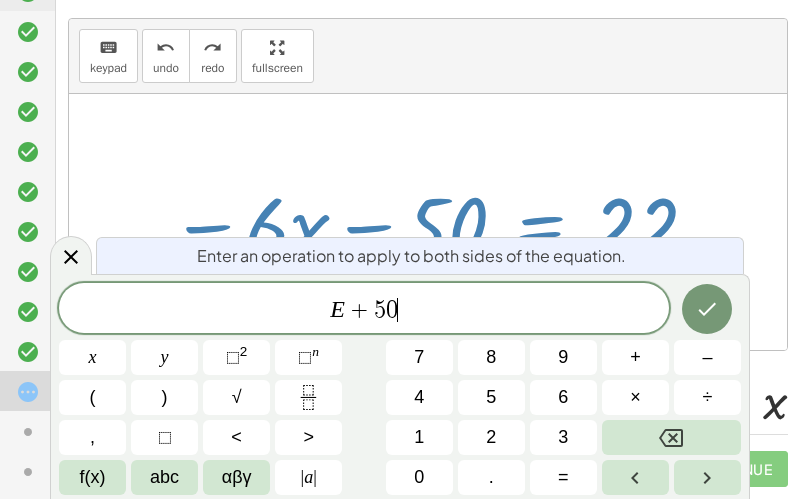 click 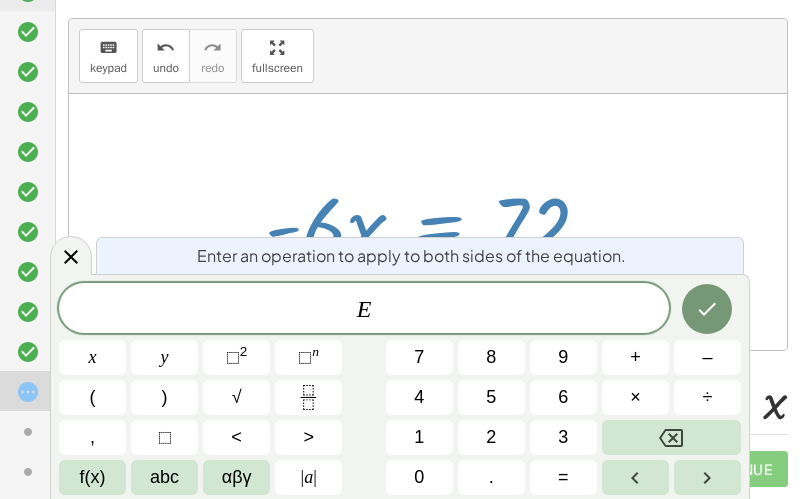 click on "÷" at bounding box center (708, 397) 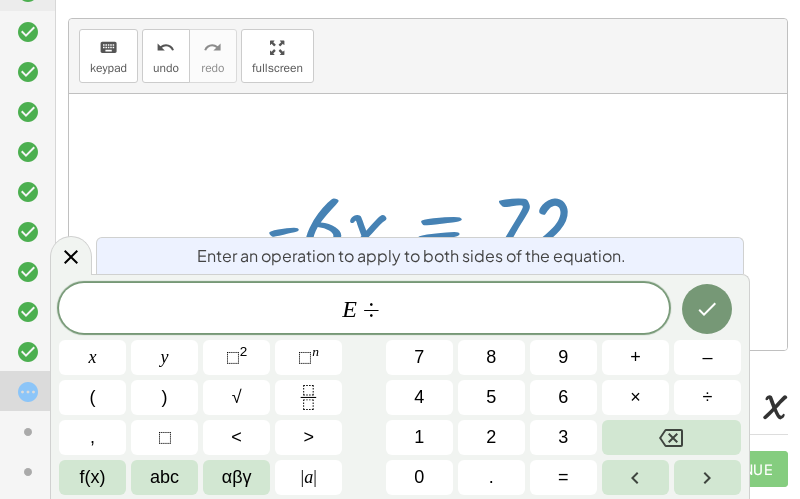 click on "–" at bounding box center [707, 357] 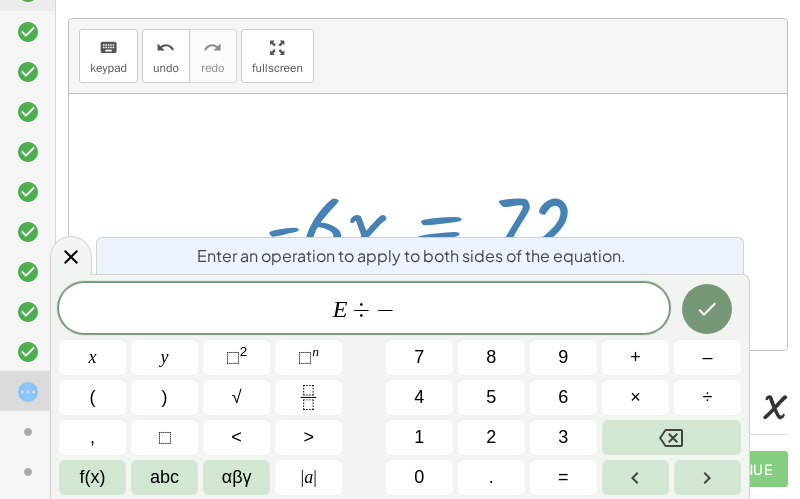 click on "6" at bounding box center (563, 397) 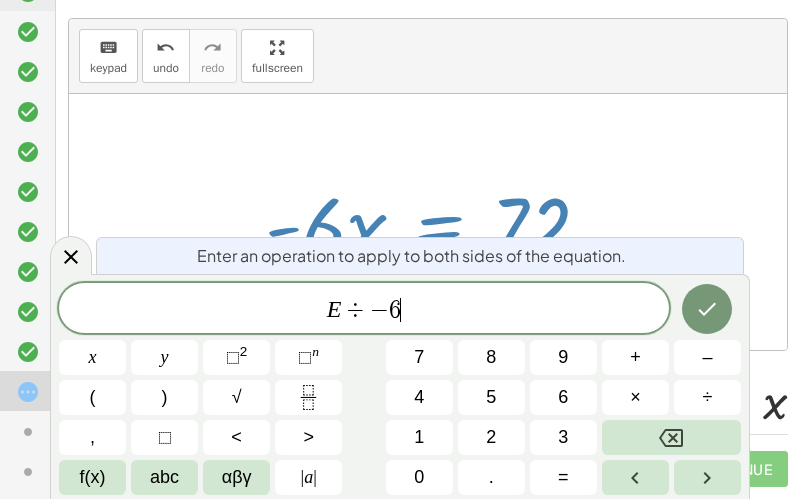 click at bounding box center (707, 309) 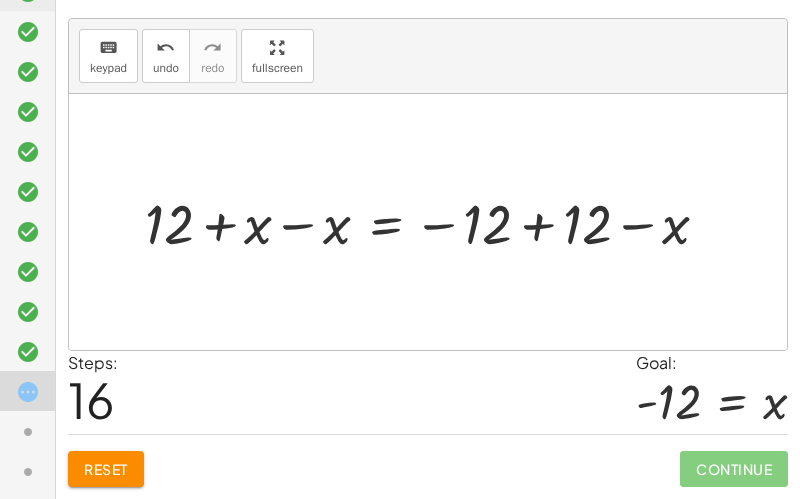 click on "keyboard keypad" at bounding box center [108, 56] 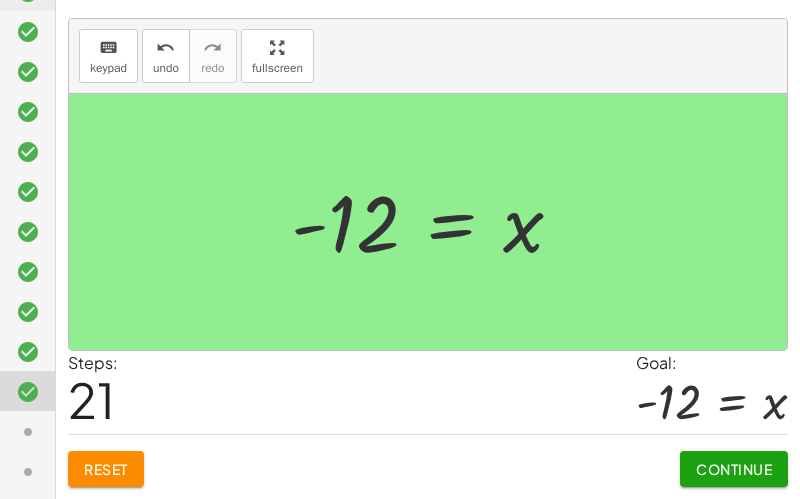 click on "Continue" 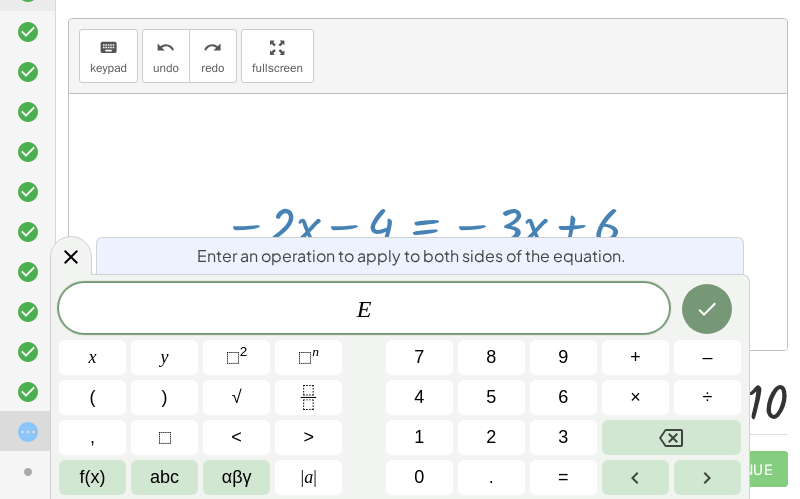 click on "+" at bounding box center [635, 357] 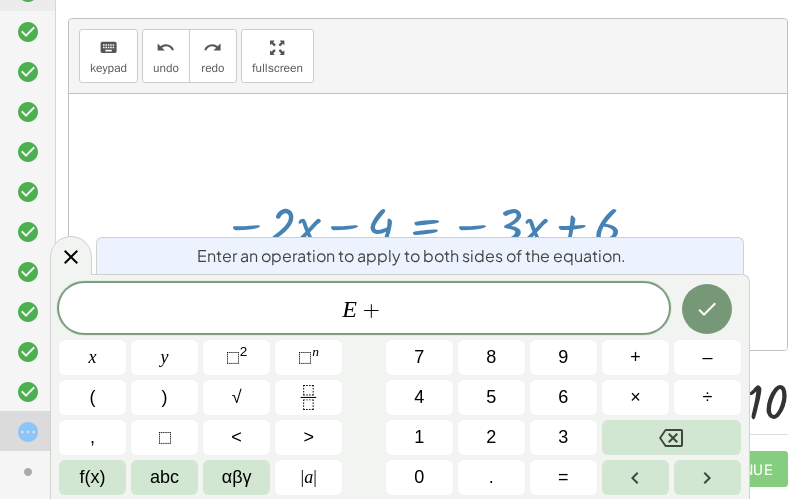 click on "3" at bounding box center [563, 437] 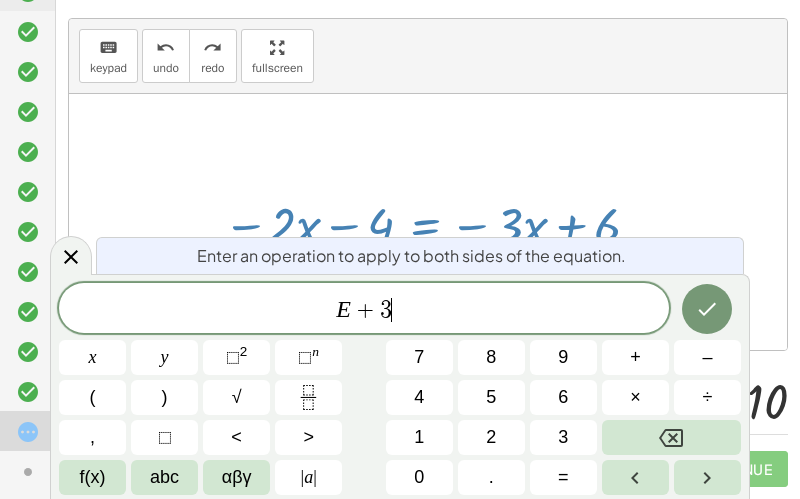 click on "x" at bounding box center (92, 357) 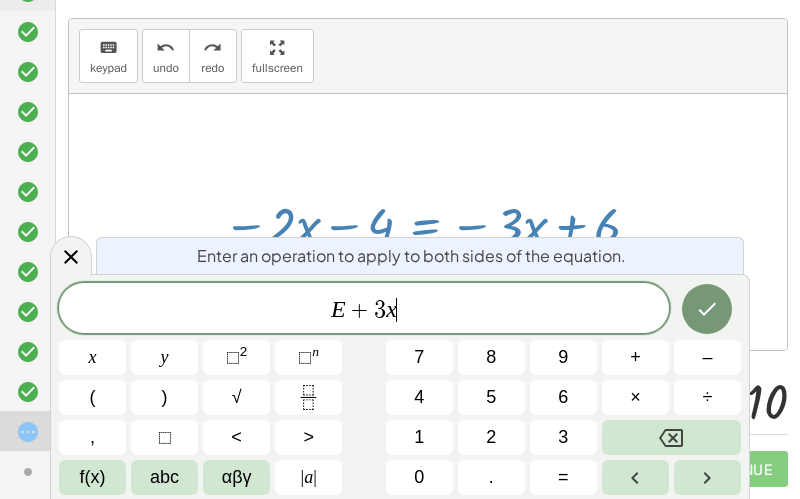 click at bounding box center [707, 309] 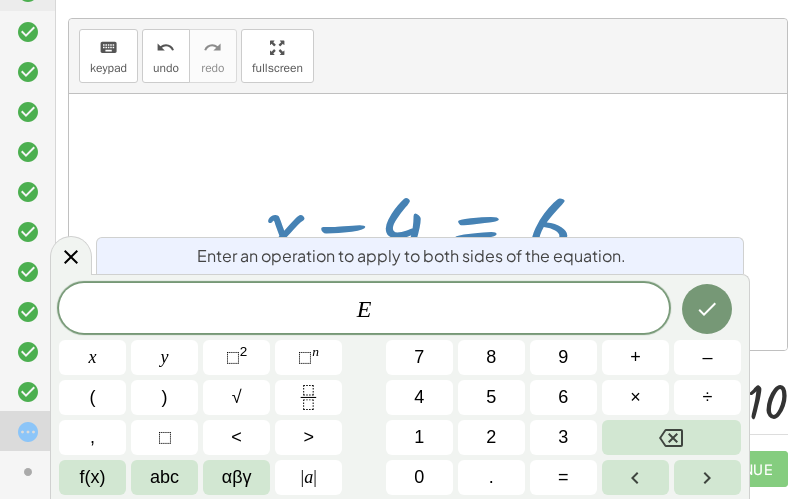 click on "+" at bounding box center [635, 357] 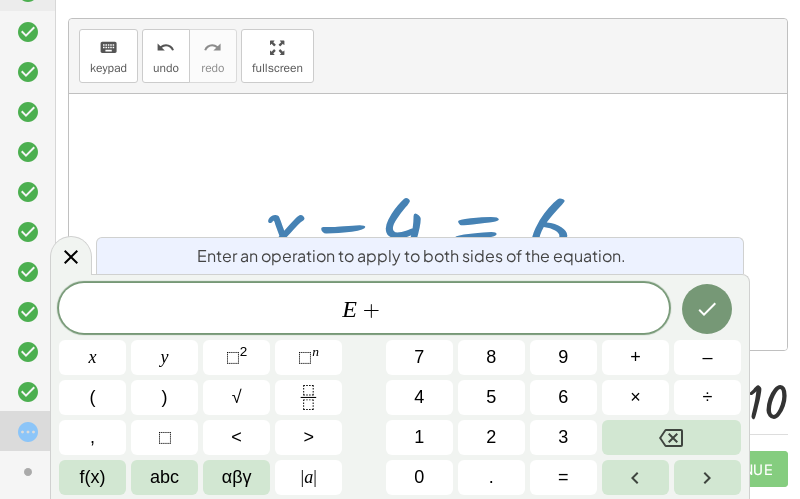 click on "4" at bounding box center (419, 397) 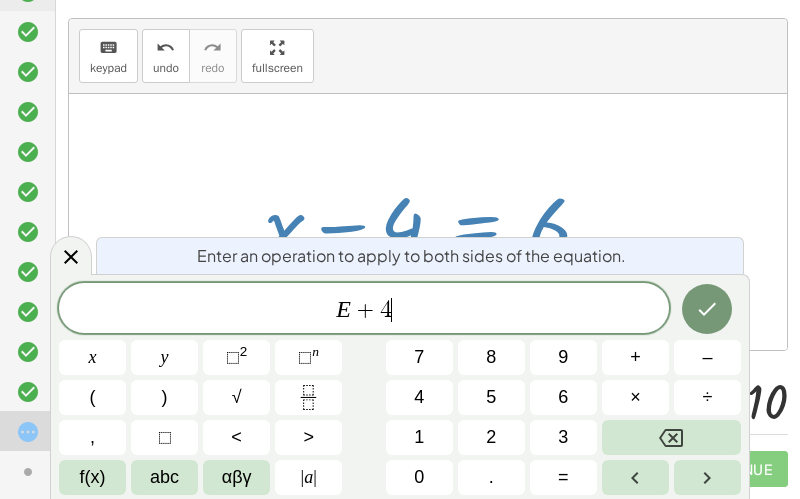 click at bounding box center (707, 309) 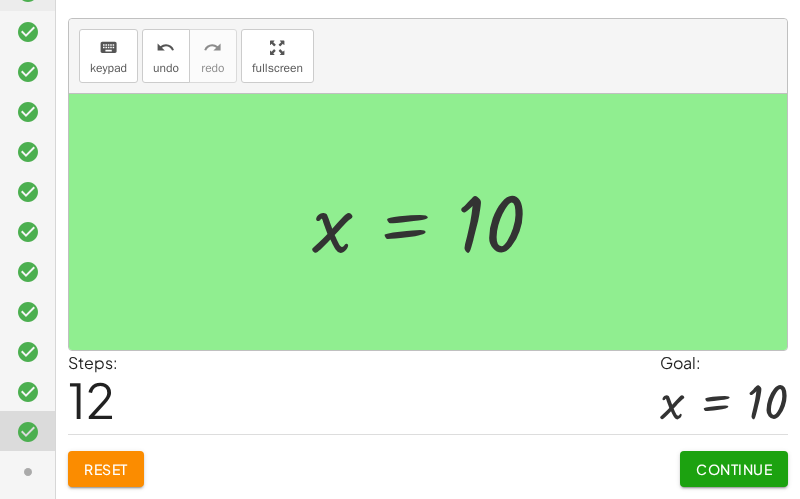 click on "Continue" 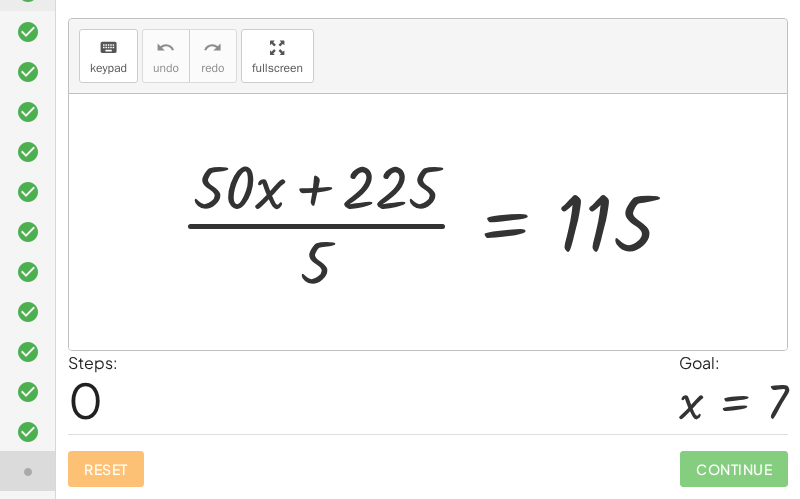 scroll, scrollTop: 510, scrollLeft: 0, axis: vertical 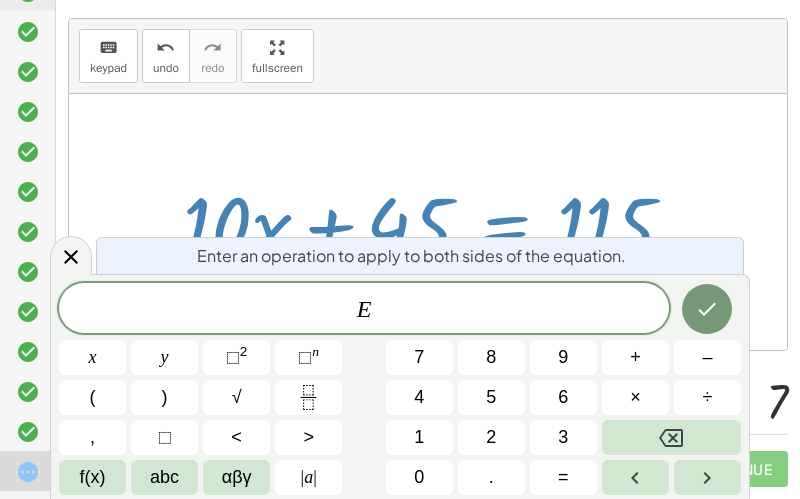 click on "–" at bounding box center (707, 357) 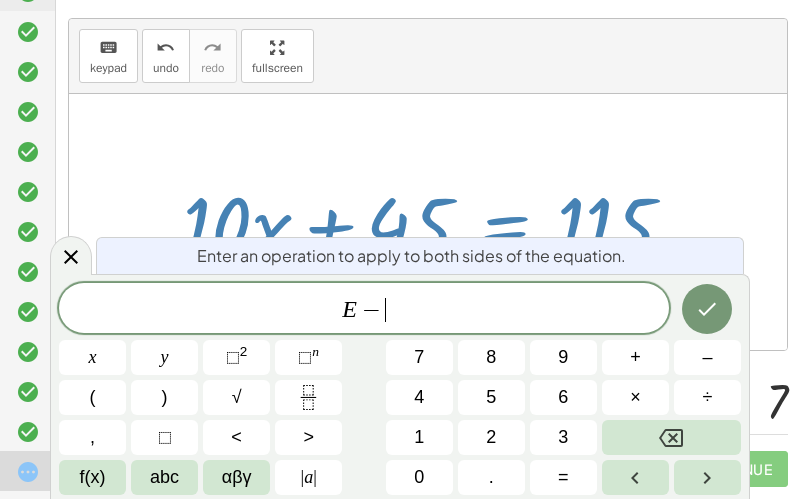 click on "4" at bounding box center (419, 397) 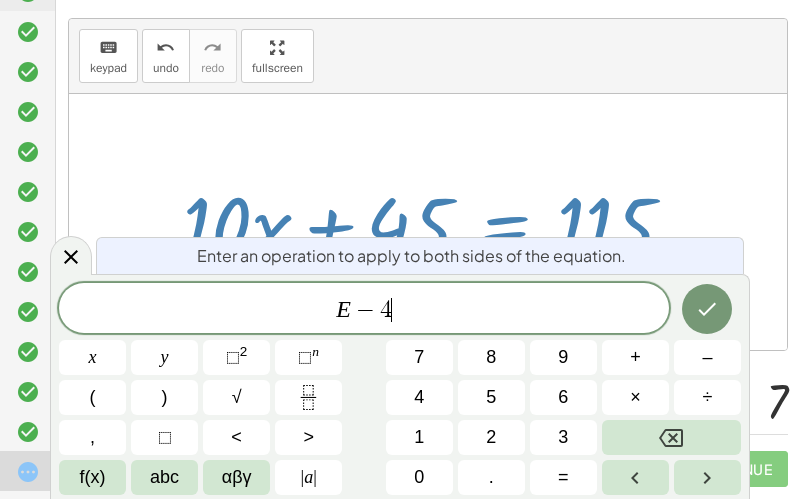 click on "5" at bounding box center [491, 397] 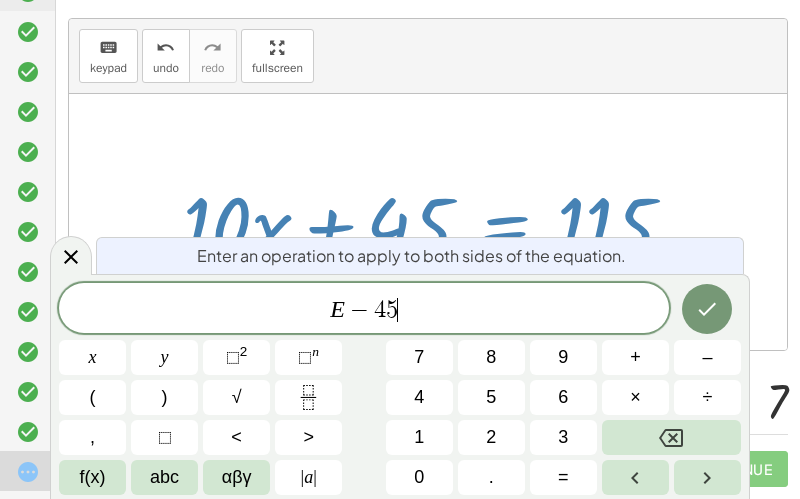 click 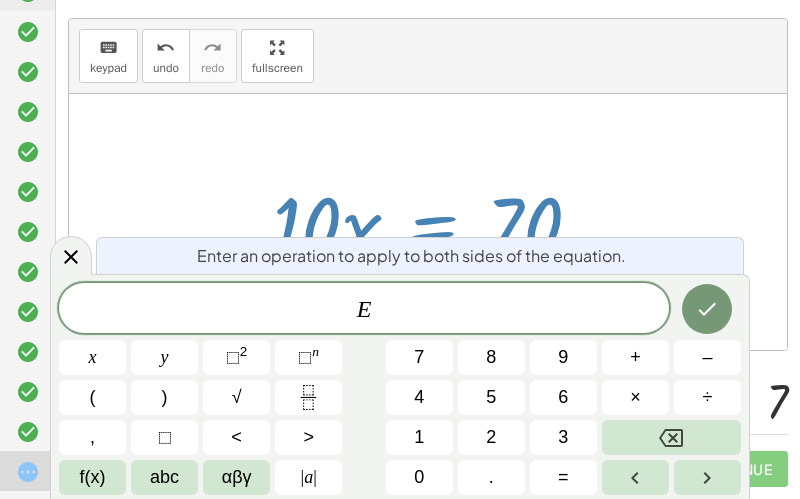 click on "÷" at bounding box center [708, 397] 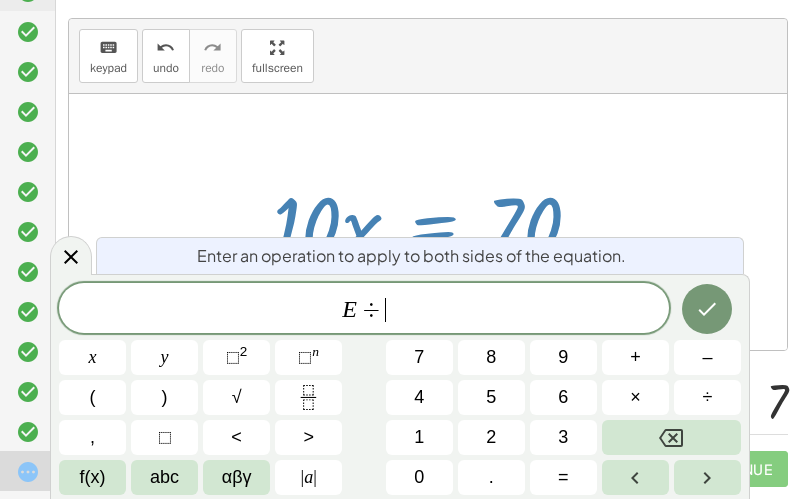 click on "1" at bounding box center [419, 437] 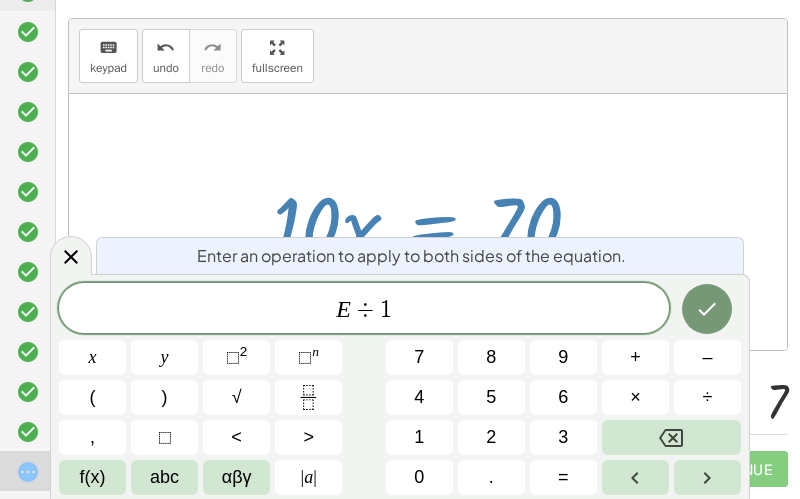 click on "0" at bounding box center [419, 477] 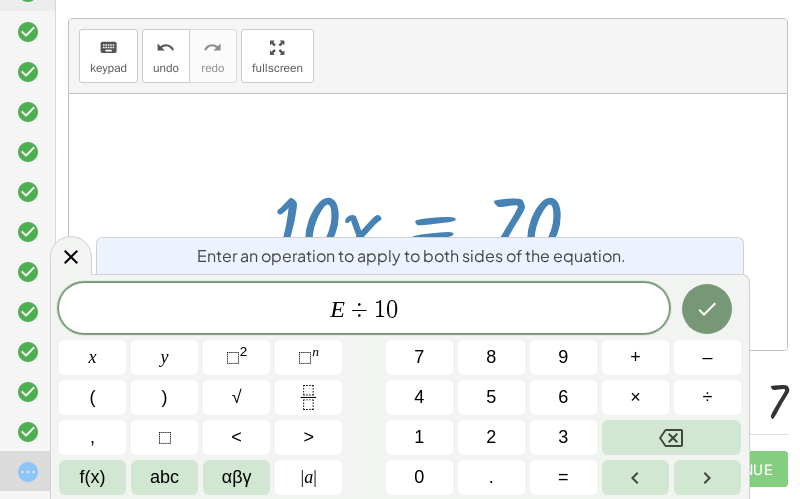 click 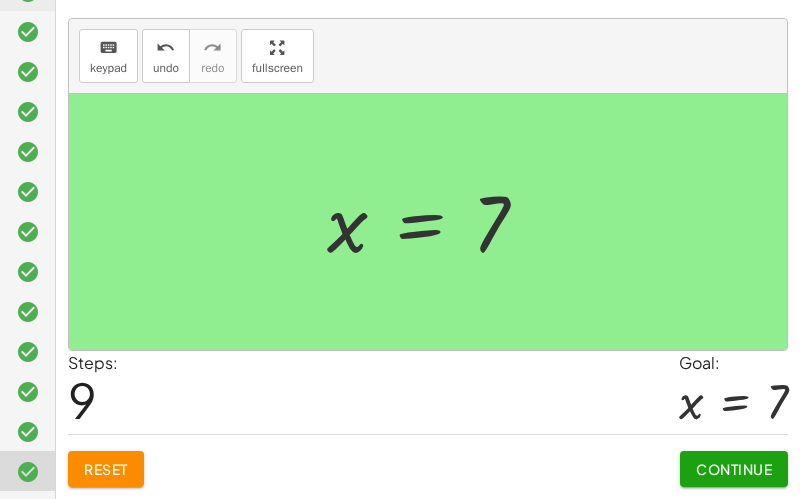 click on "Continue" 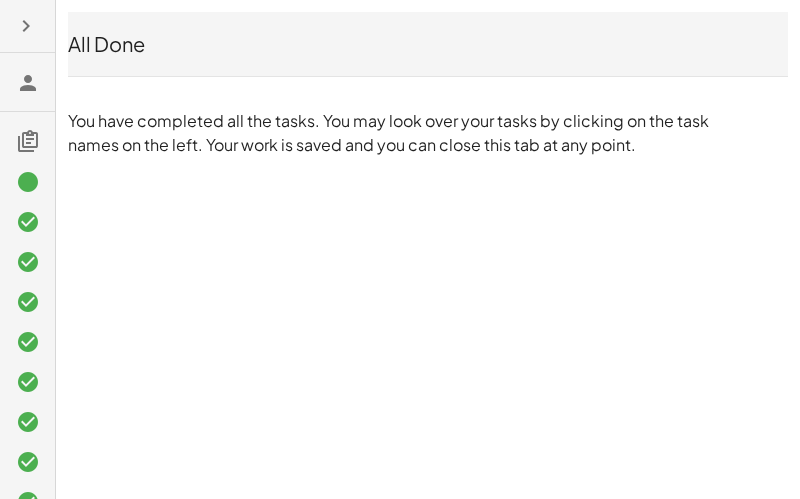 scroll, scrollTop: 0, scrollLeft: 0, axis: both 